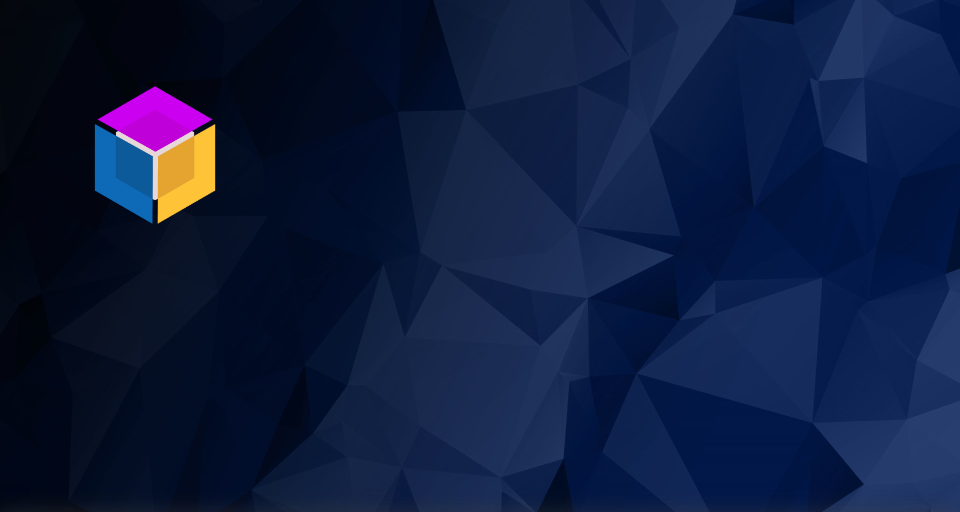 scroll, scrollTop: 512, scrollLeft: 0, axis: vertical 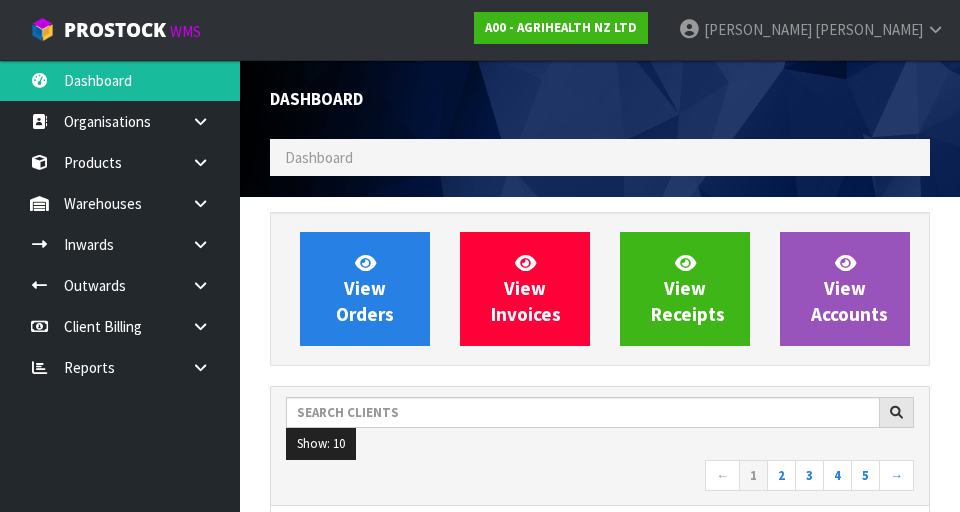 click on "Show: 10
5
10
25
50" at bounding box center [600, 444] 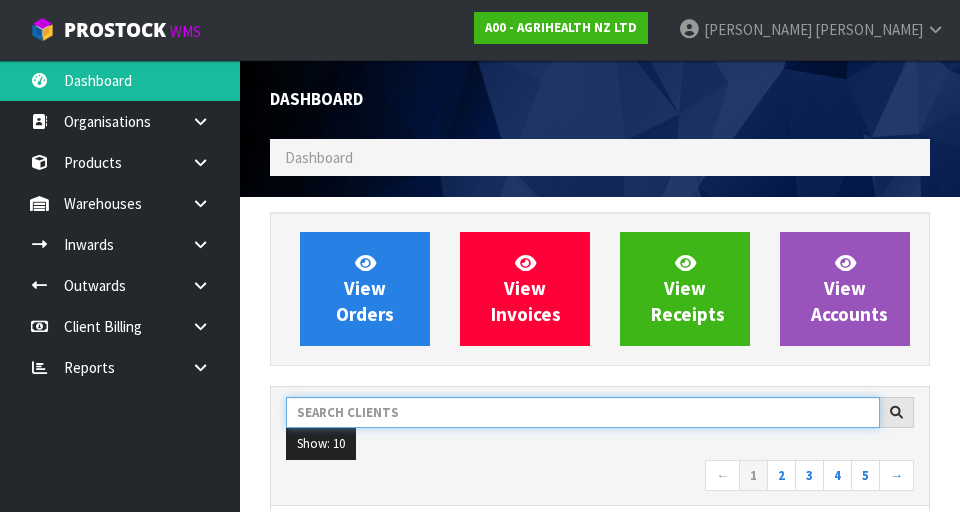 click at bounding box center (583, 412) 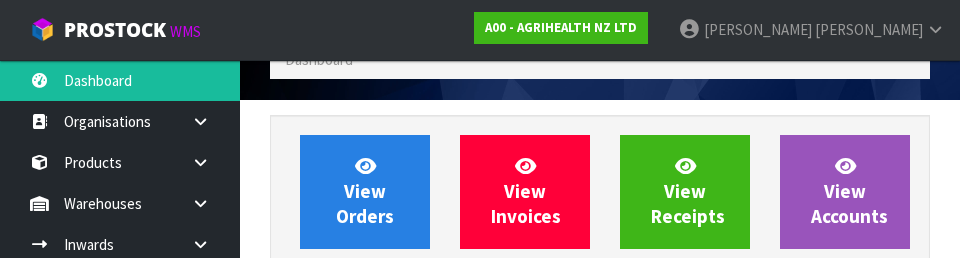 scroll, scrollTop: 274, scrollLeft: 0, axis: vertical 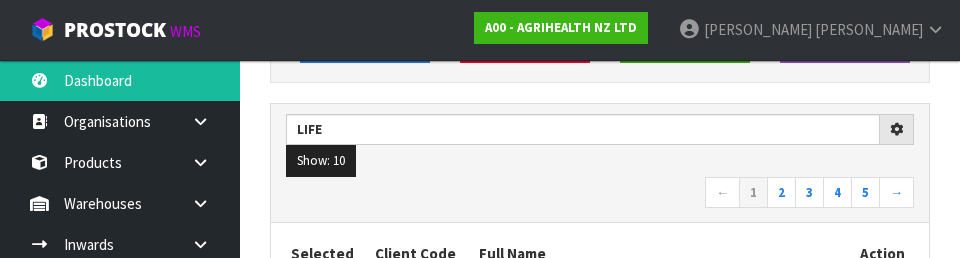 click on "←
1 2 3 4 5
→" at bounding box center [600, 194] 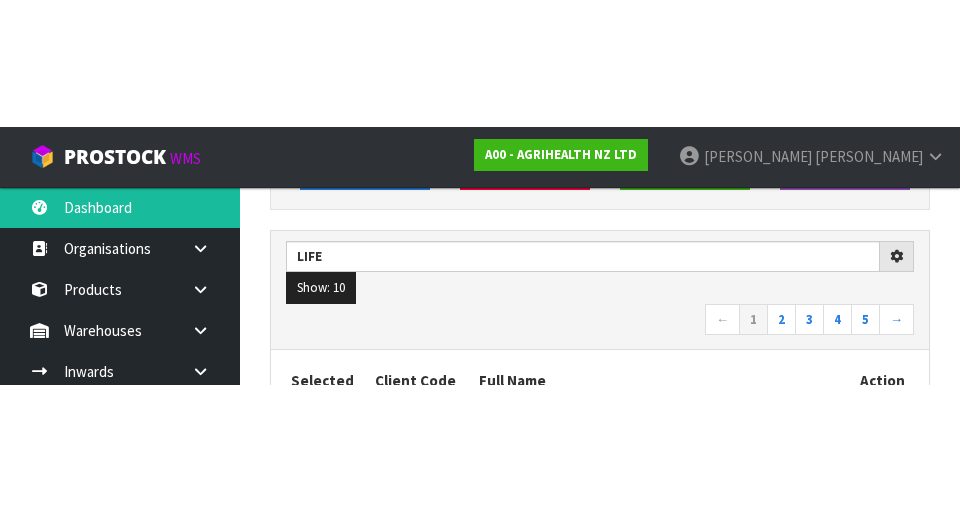 scroll, scrollTop: 283, scrollLeft: 0, axis: vertical 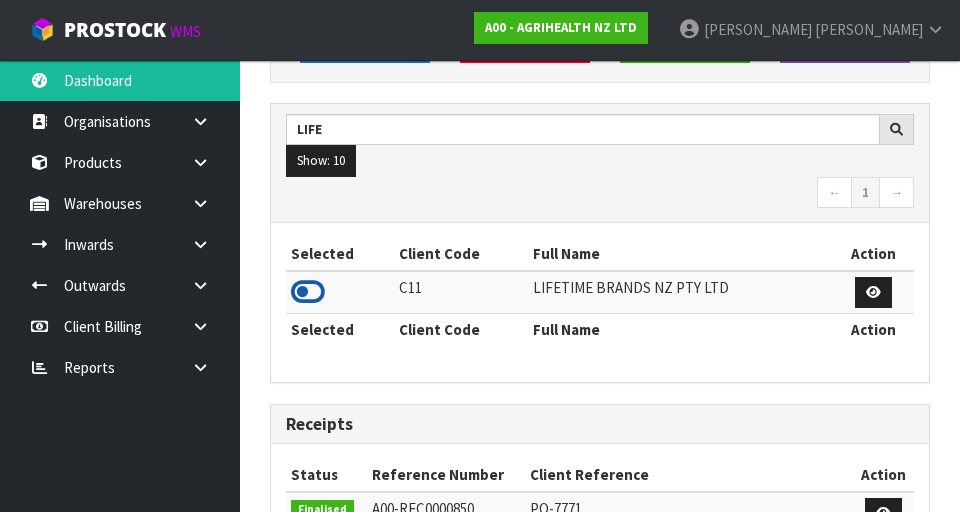 click at bounding box center [308, 292] 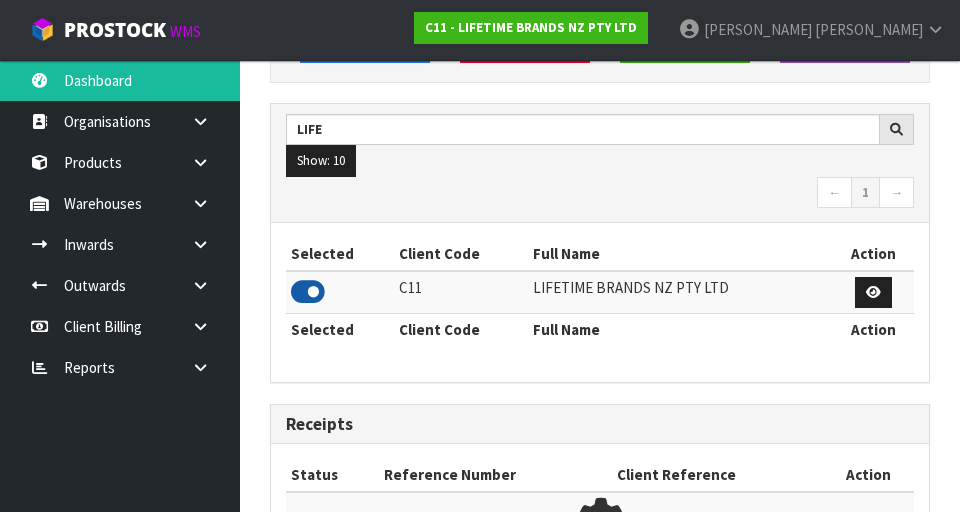 scroll, scrollTop: 1318, scrollLeft: 690, axis: both 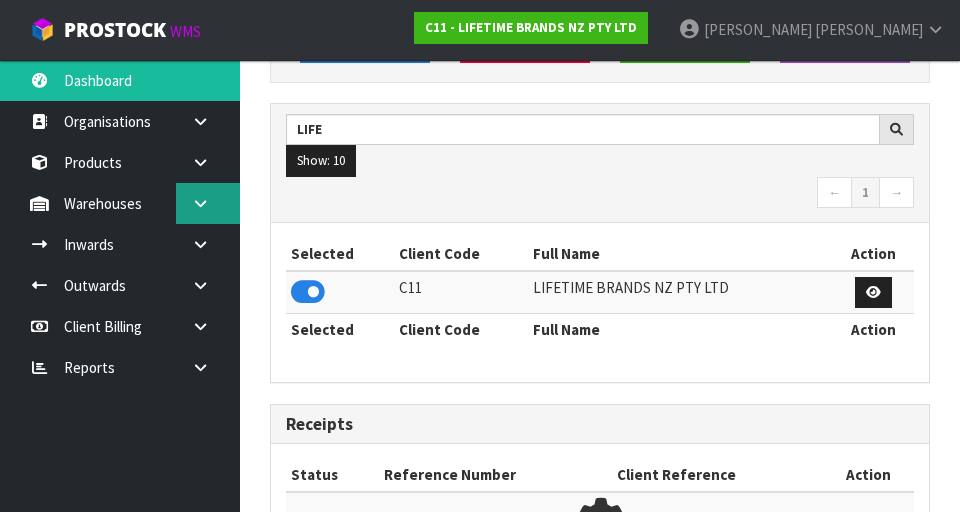click at bounding box center [208, 203] 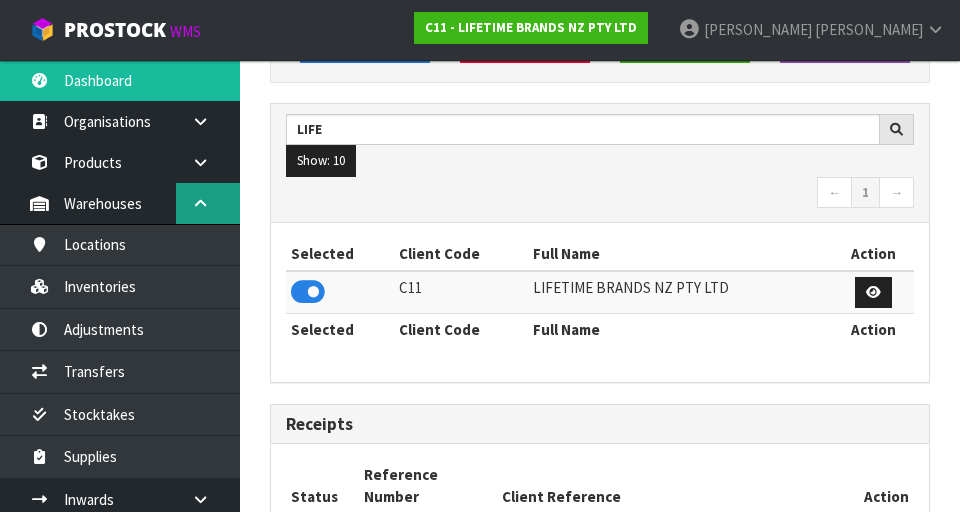 click at bounding box center (208, 203) 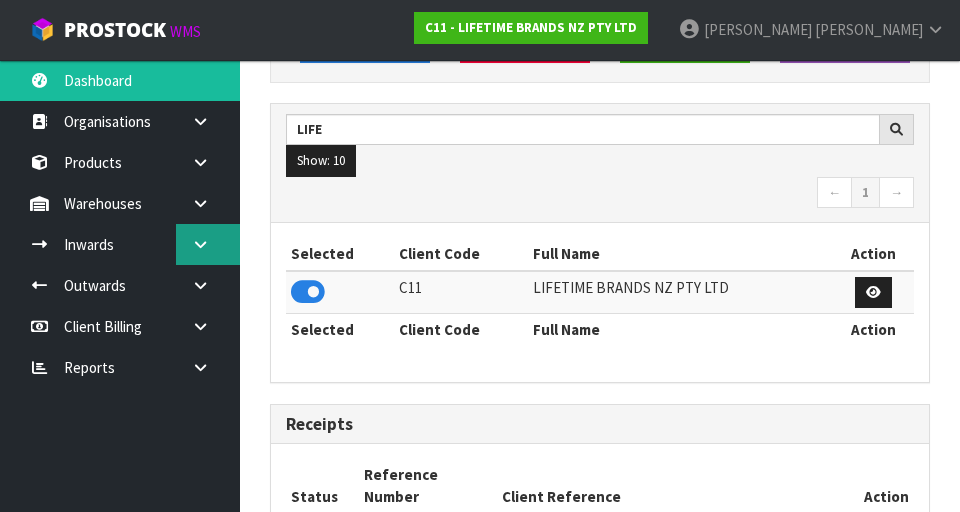 click at bounding box center (208, 244) 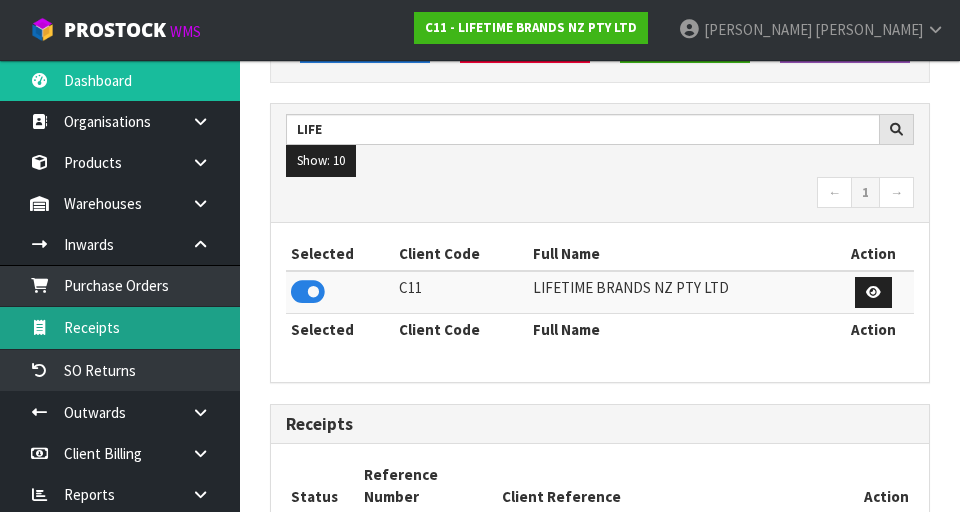 click on "Receipts" at bounding box center [120, 327] 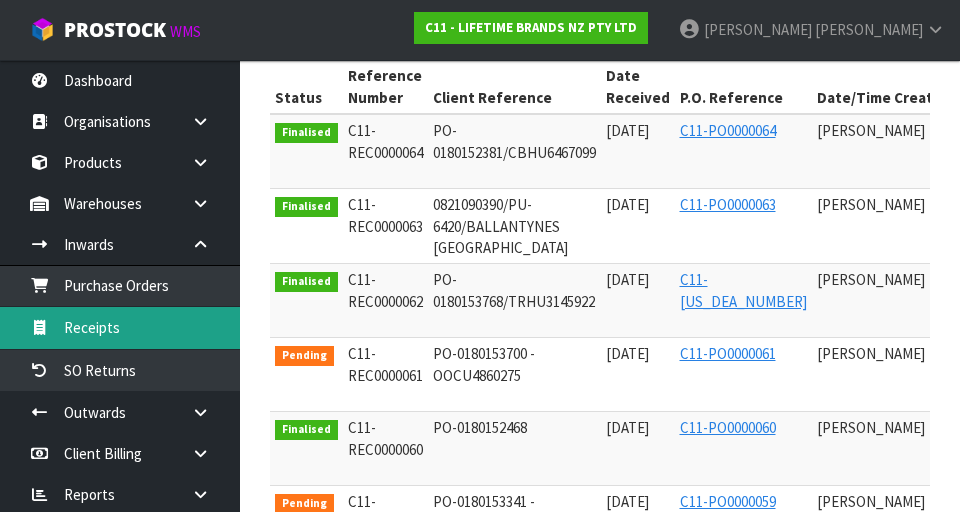 scroll, scrollTop: 431, scrollLeft: 0, axis: vertical 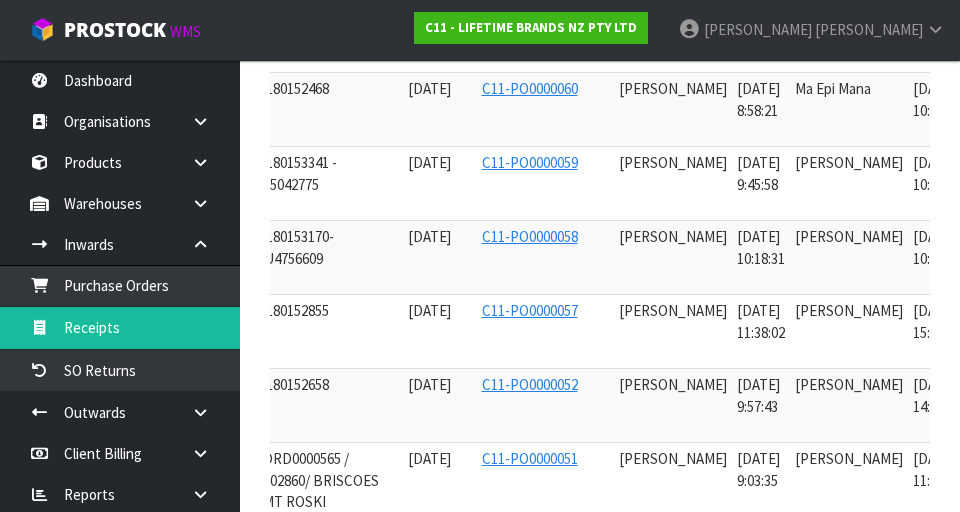 click at bounding box center [993, 242] 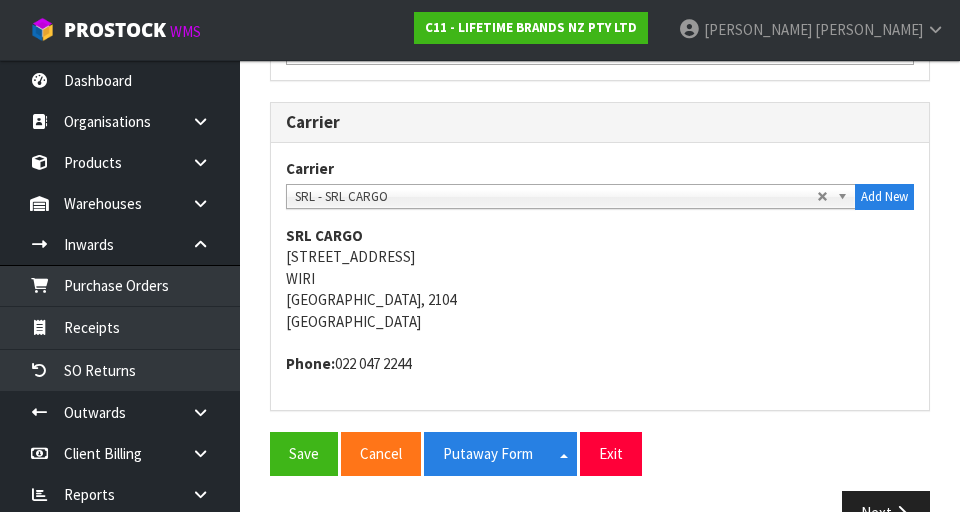 scroll, scrollTop: 1183, scrollLeft: 0, axis: vertical 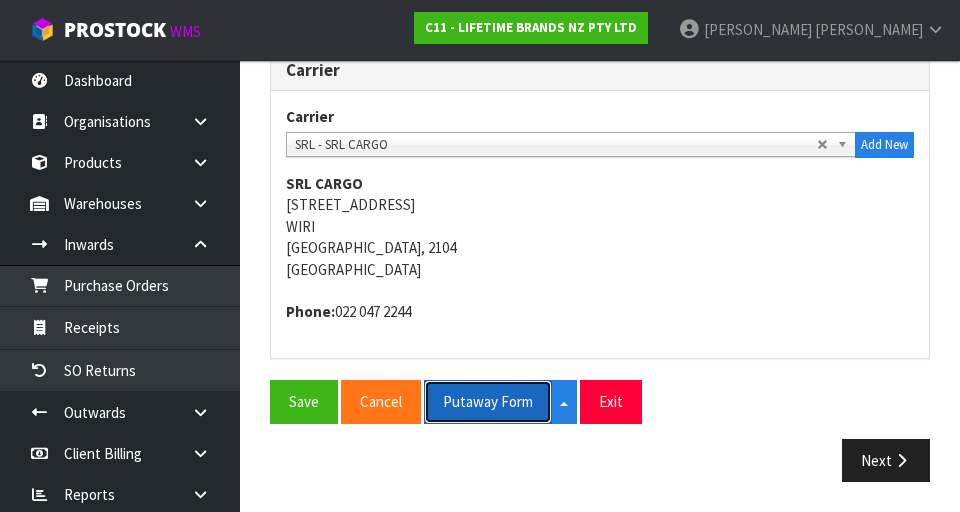 click on "Putaway Form" at bounding box center (488, 401) 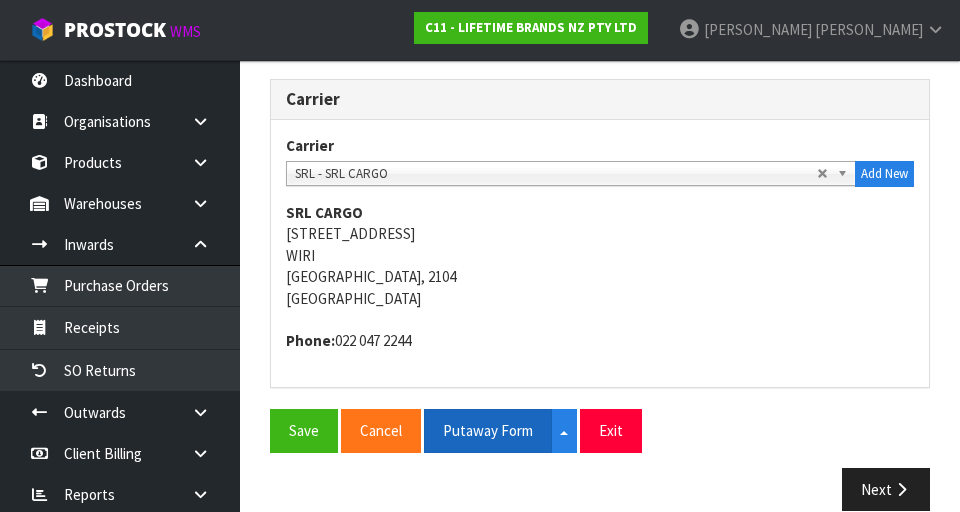 scroll, scrollTop: 1183, scrollLeft: 0, axis: vertical 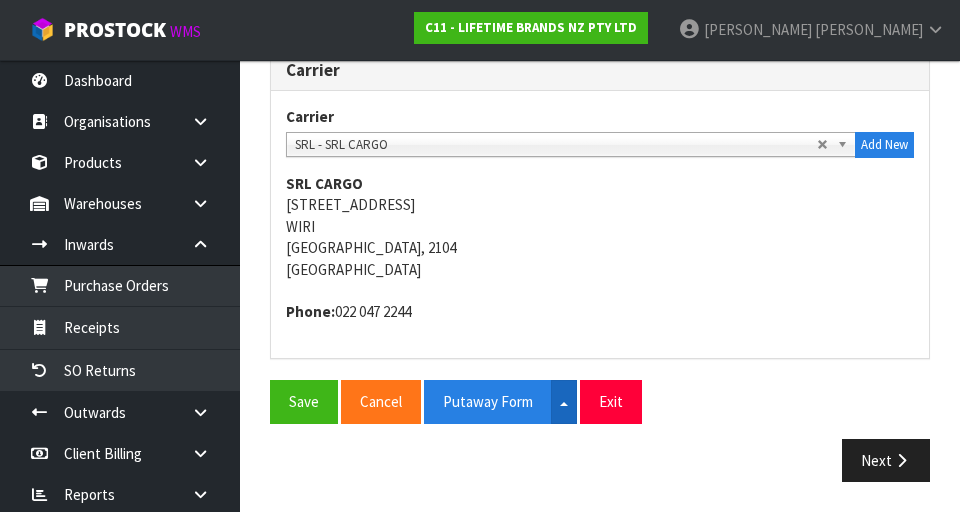 click at bounding box center [564, 404] 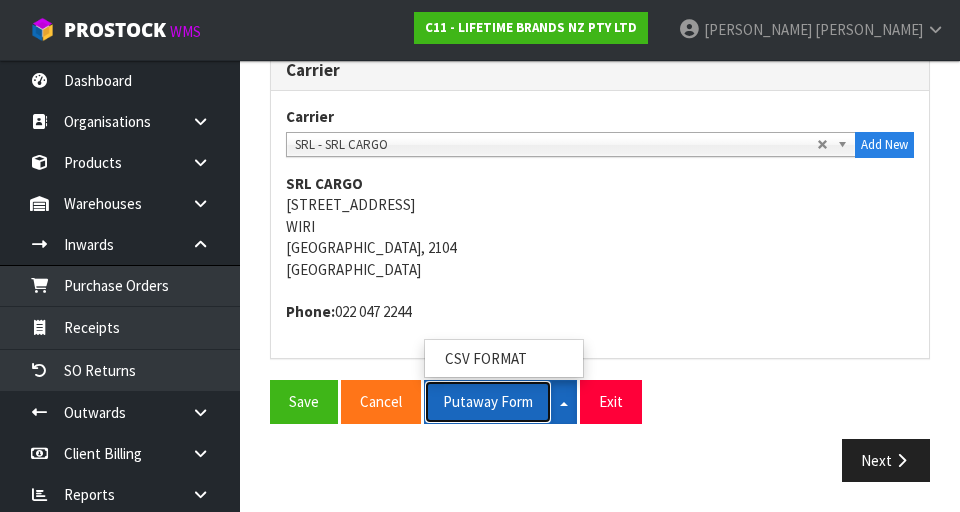click on "Putaway Form" at bounding box center (488, 401) 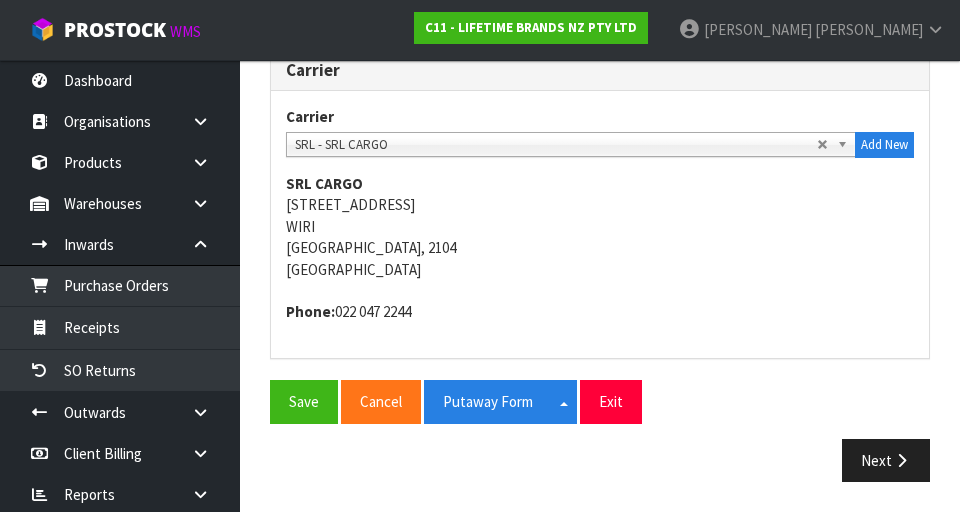 click on "SRL CARGO [STREET_ADDRESS]" at bounding box center (600, 226) 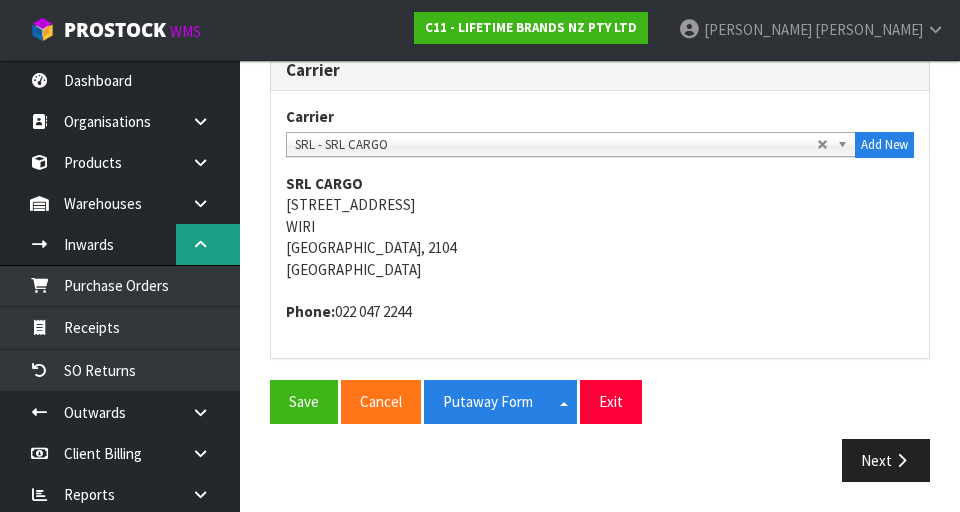 click at bounding box center [200, 244] 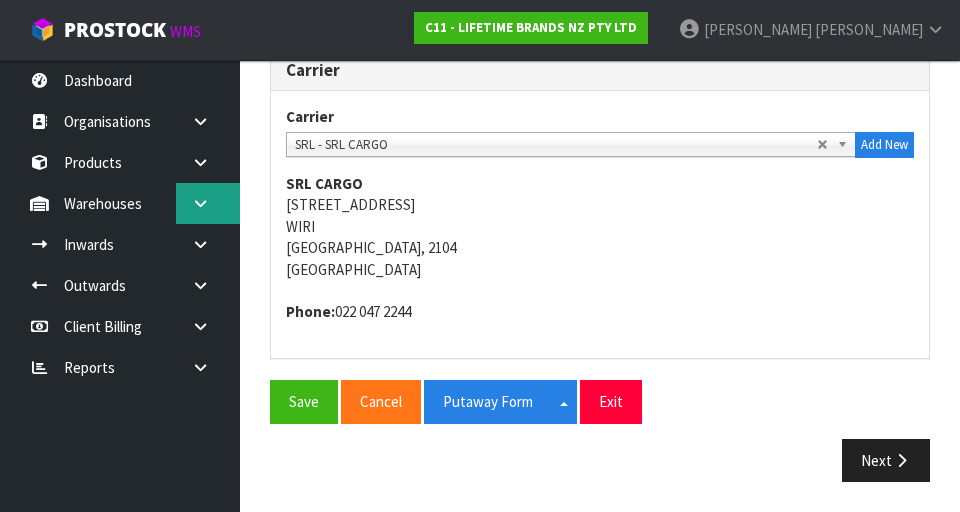 click at bounding box center [200, 203] 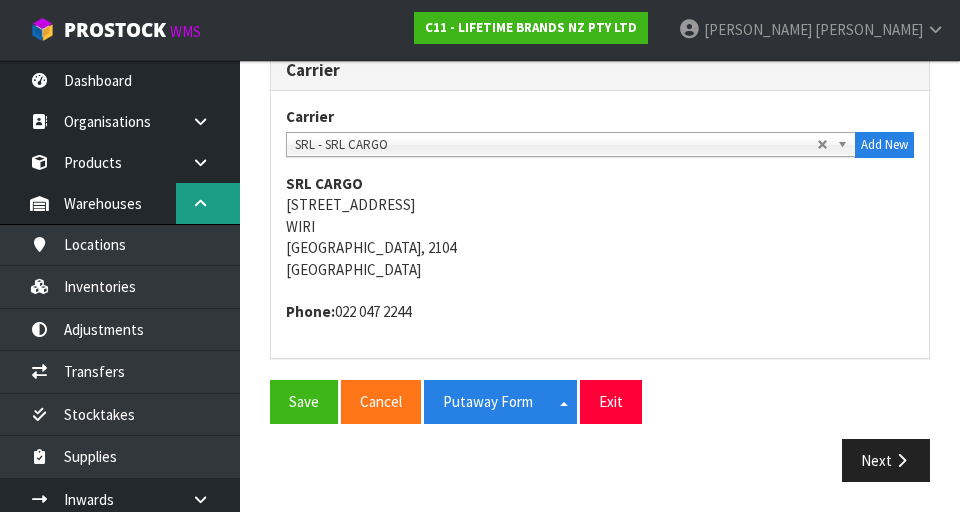 scroll, scrollTop: 0, scrollLeft: 0, axis: both 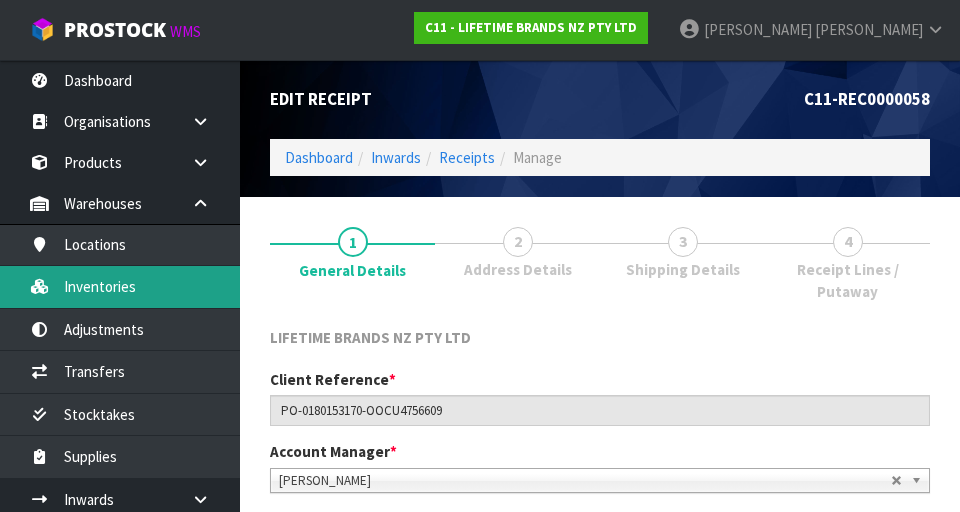 click on "Inventories" at bounding box center [120, 286] 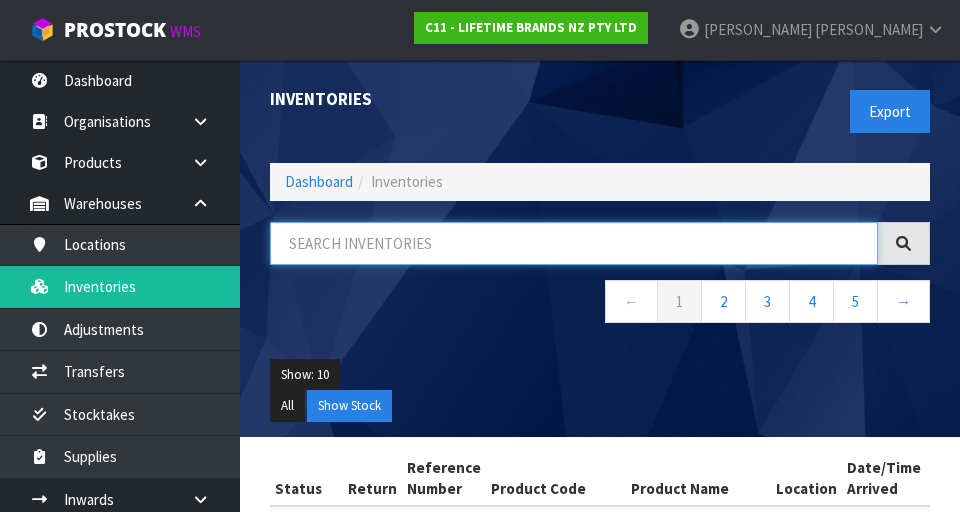click at bounding box center (574, 243) 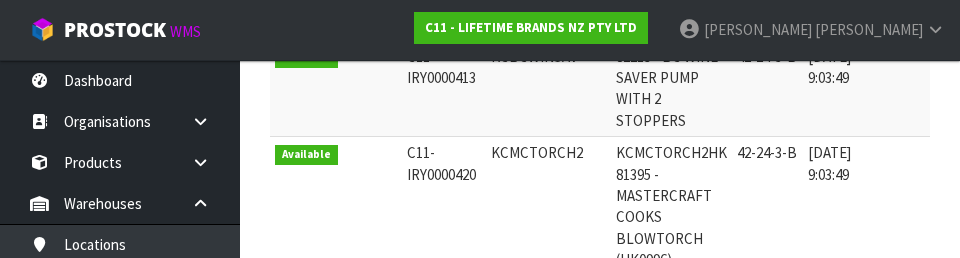 scroll, scrollTop: 488, scrollLeft: 0, axis: vertical 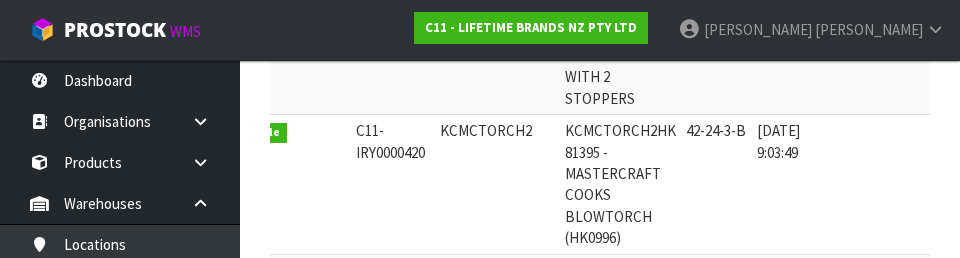 type on "42-24-3-B" 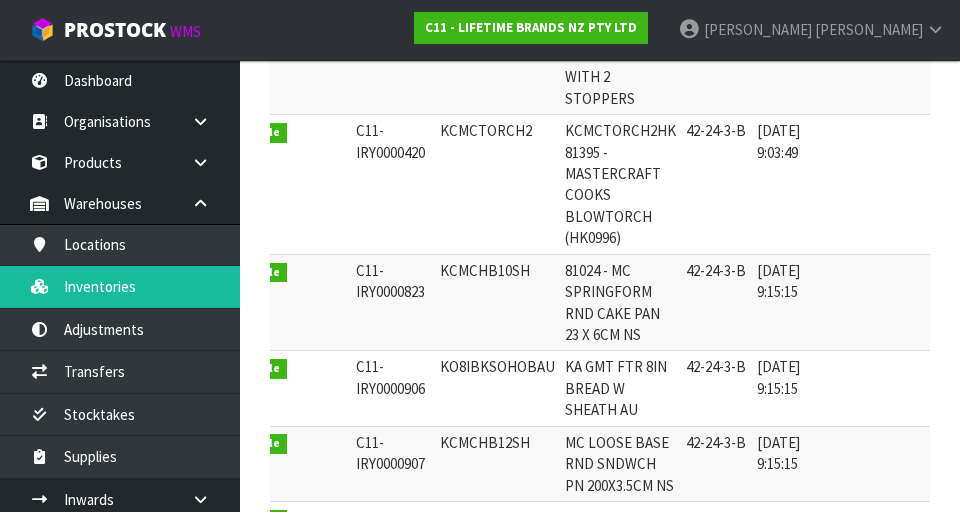 scroll, scrollTop: 0, scrollLeft: 0, axis: both 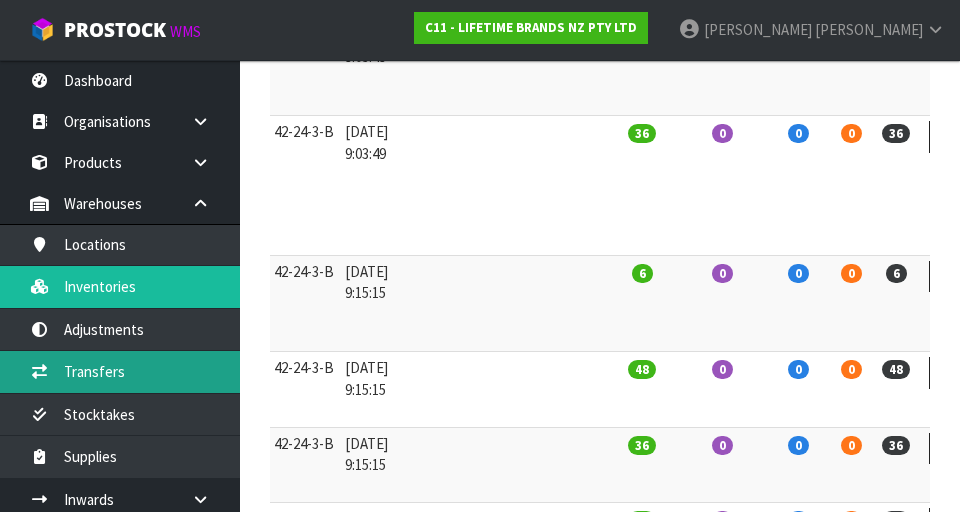 click on "Transfers" at bounding box center [120, 371] 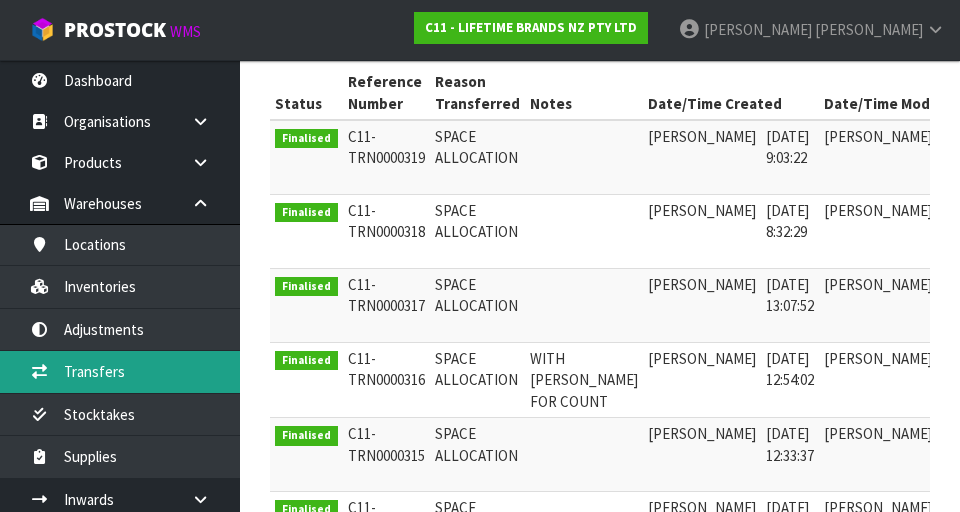 scroll, scrollTop: 0, scrollLeft: 0, axis: both 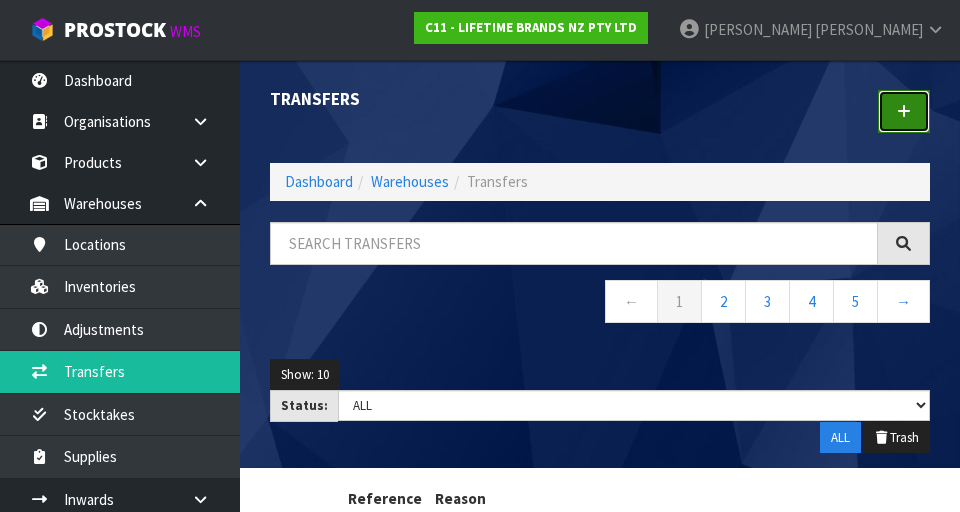 click at bounding box center [904, 111] 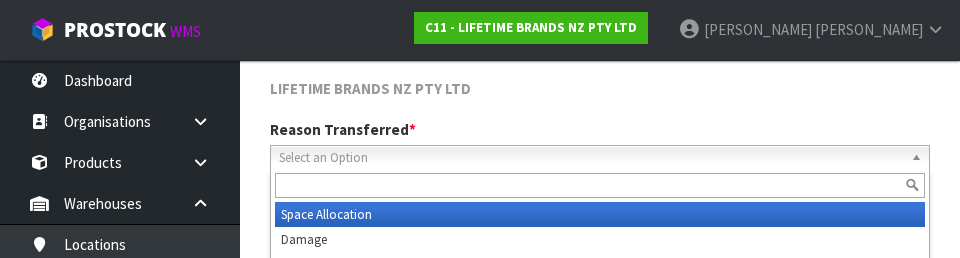 scroll, scrollTop: 276, scrollLeft: 0, axis: vertical 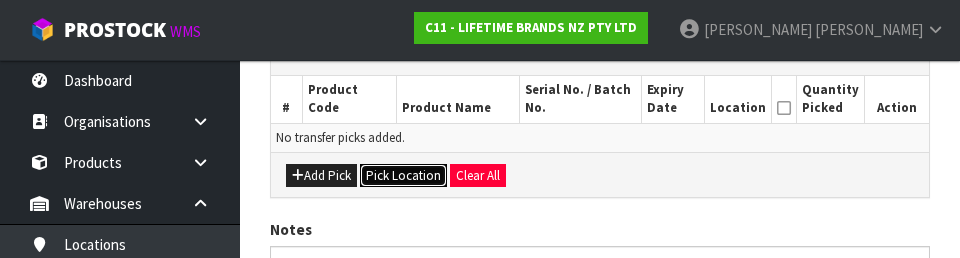 click on "Pick Location" at bounding box center [403, 176] 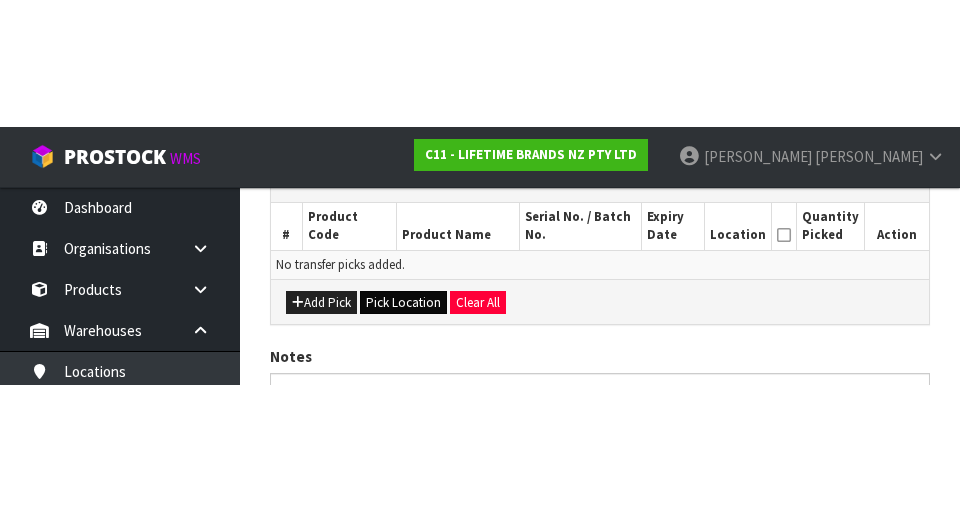 scroll, scrollTop: 449, scrollLeft: 0, axis: vertical 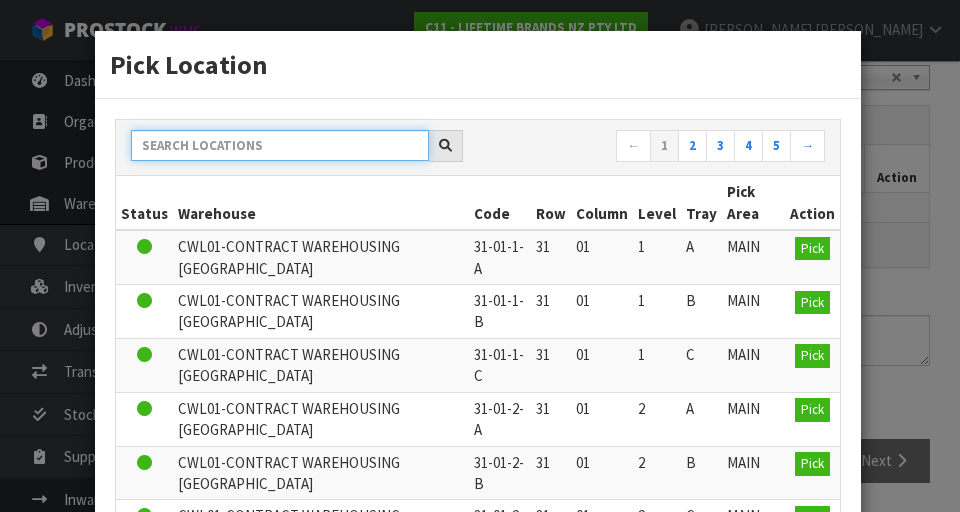 click at bounding box center (280, 145) 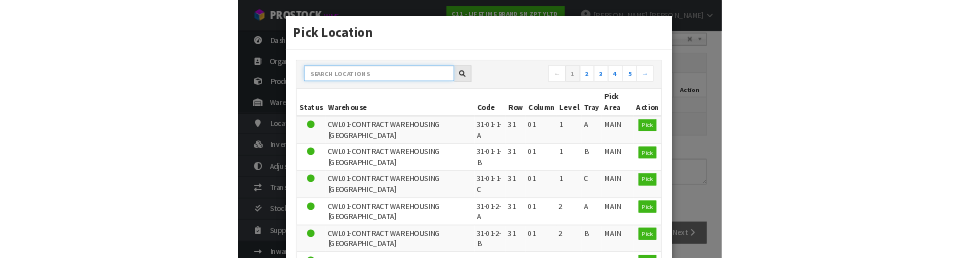 scroll, scrollTop: 440, scrollLeft: 0, axis: vertical 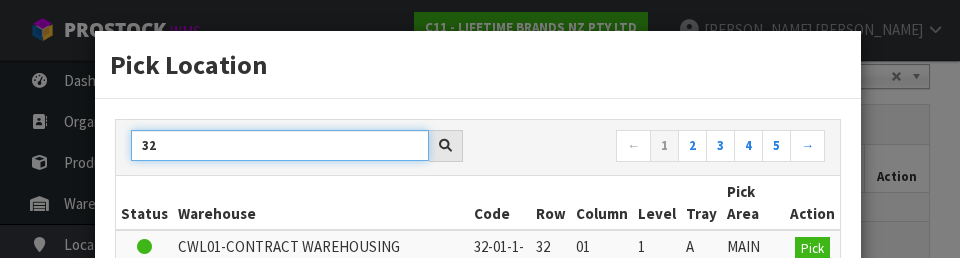 type on "3" 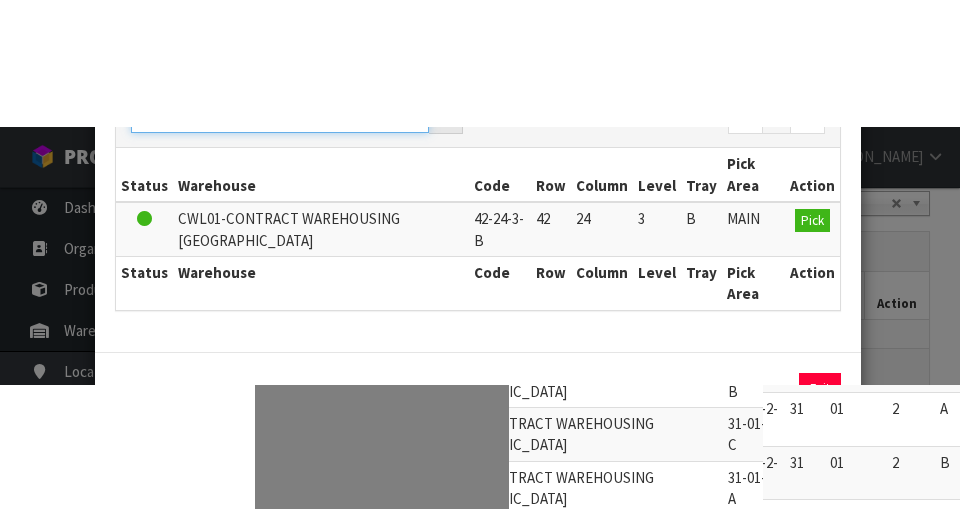 scroll, scrollTop: 159, scrollLeft: 0, axis: vertical 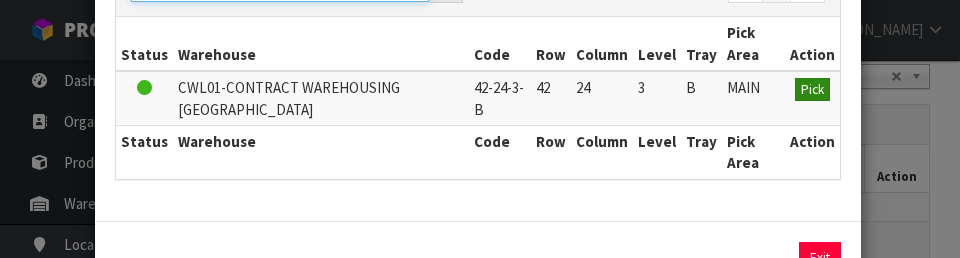 type on "42-24-3-B" 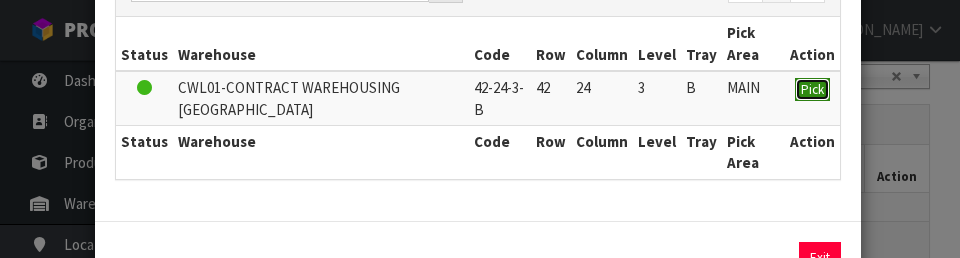 click on "Pick" at bounding box center (812, 89) 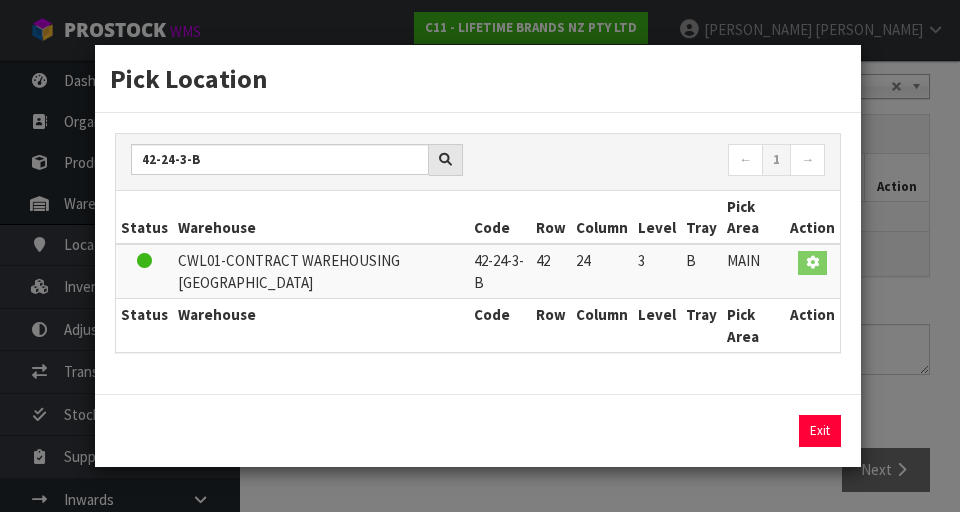 scroll, scrollTop: 0, scrollLeft: 0, axis: both 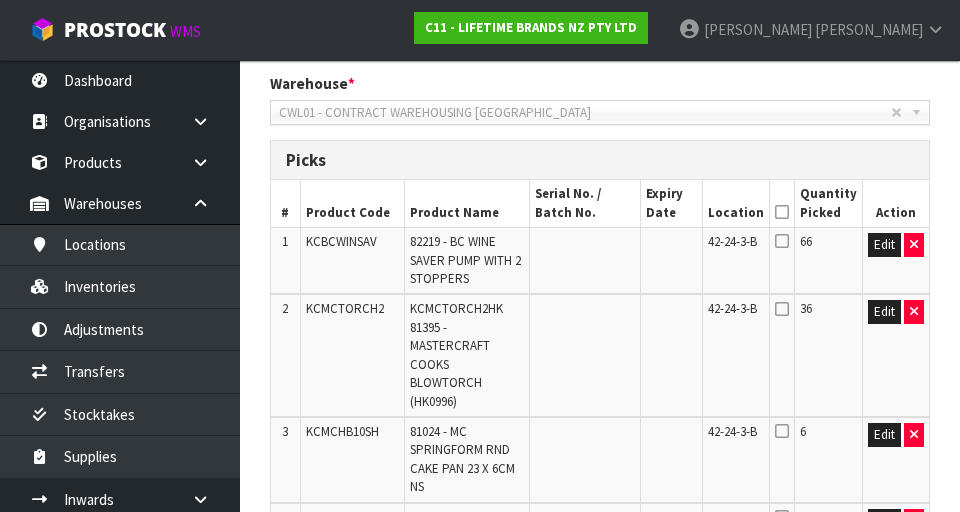 click at bounding box center [782, 212] 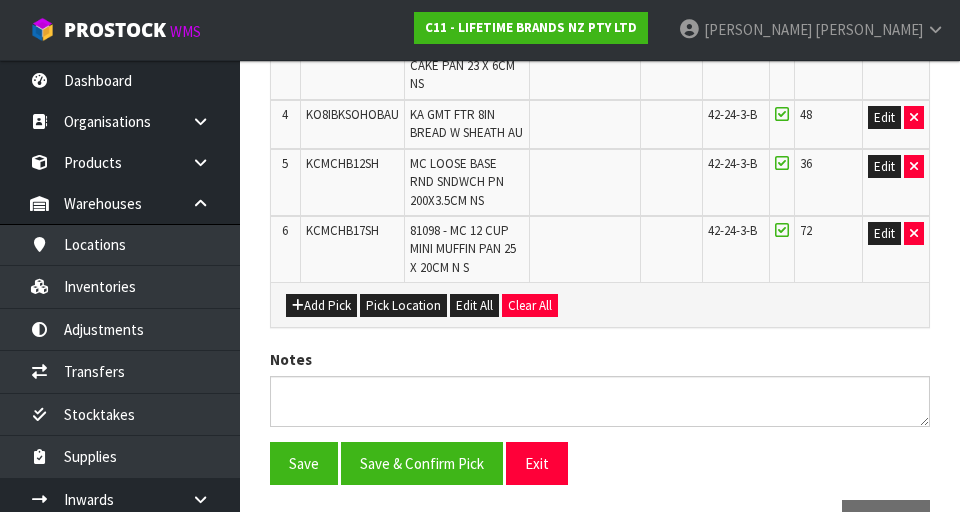 scroll, scrollTop: 859, scrollLeft: 0, axis: vertical 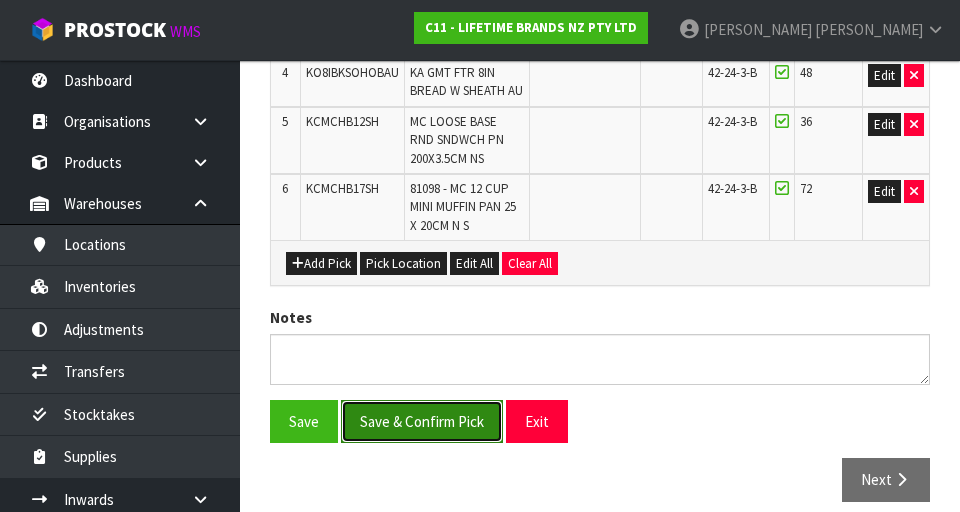 click on "Save & Confirm Pick" at bounding box center [422, 421] 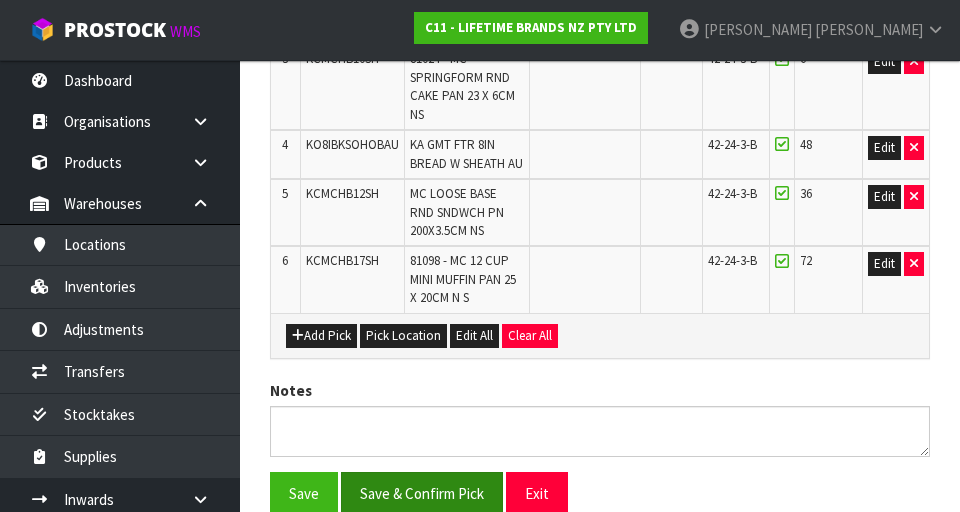 scroll, scrollTop: 0, scrollLeft: 0, axis: both 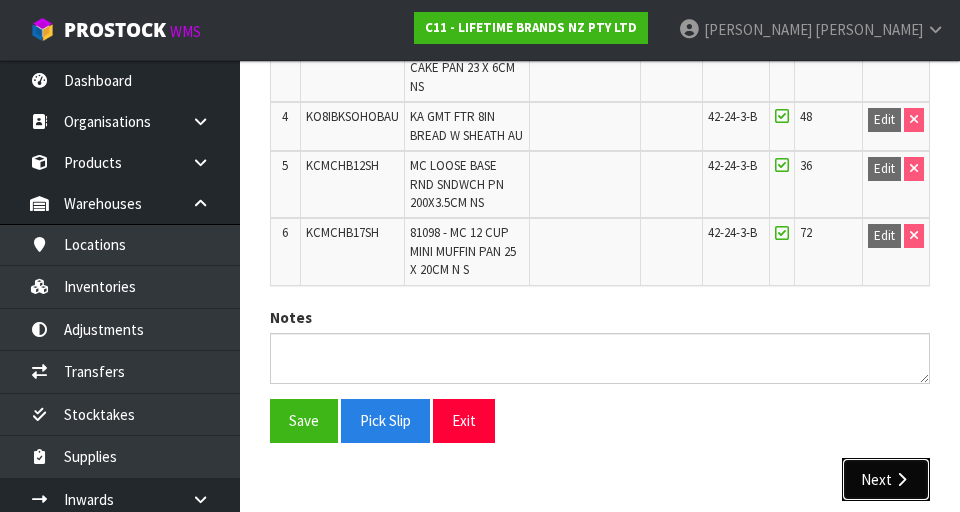 click at bounding box center (901, 479) 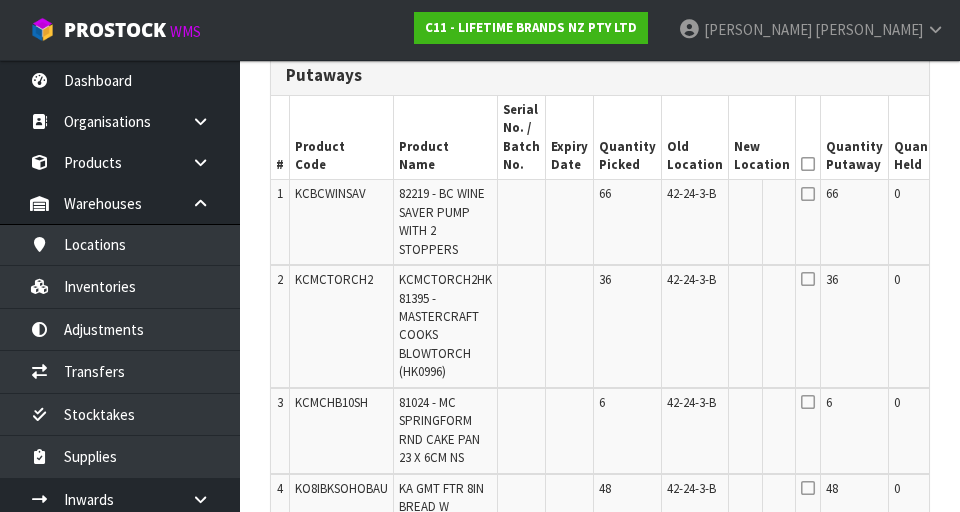 scroll, scrollTop: 569, scrollLeft: 0, axis: vertical 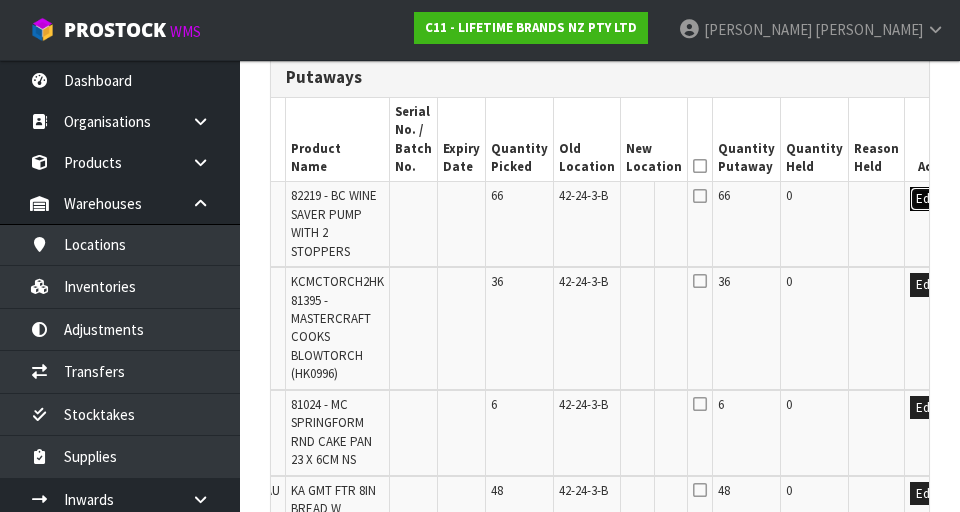 click on "Edit" at bounding box center (926, 199) 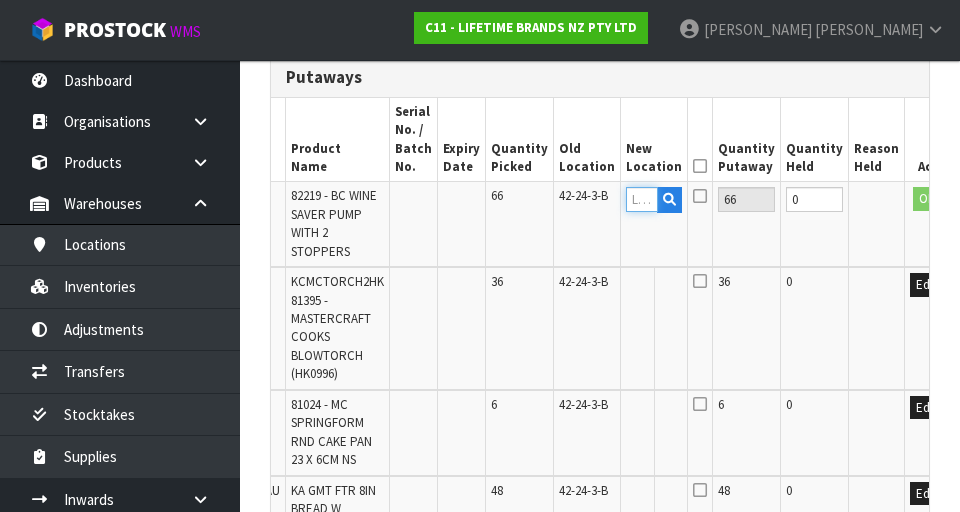 click at bounding box center [642, 199] 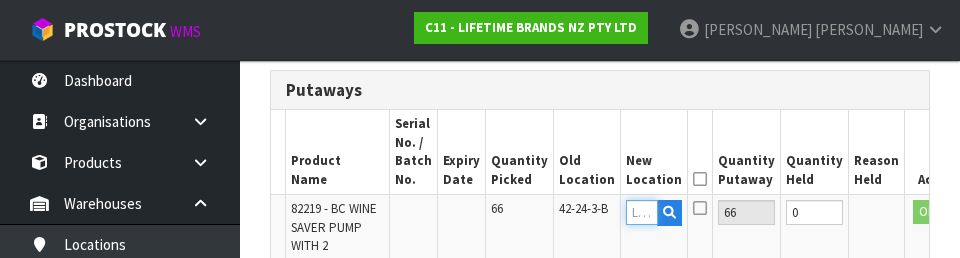 scroll, scrollTop: 552, scrollLeft: 0, axis: vertical 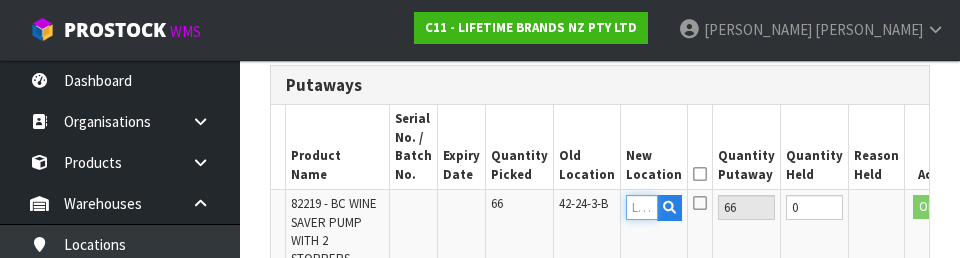 click at bounding box center [642, 207] 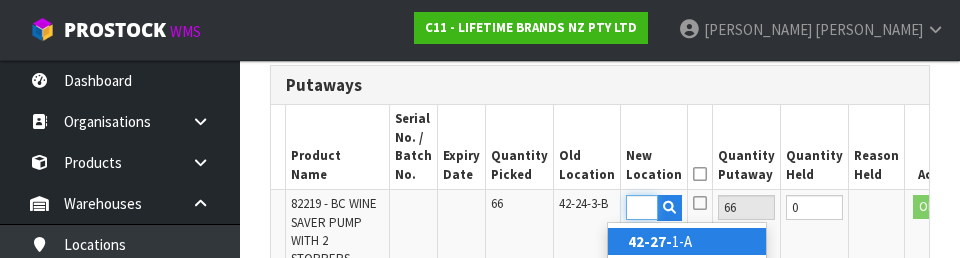 scroll, scrollTop: 0, scrollLeft: 27, axis: horizontal 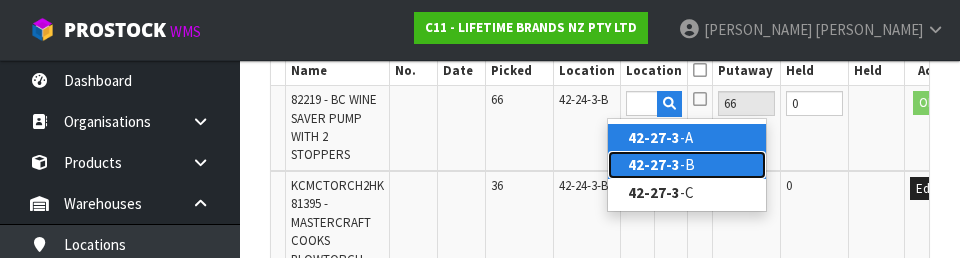 click on "42-27-3 -B" at bounding box center (687, 164) 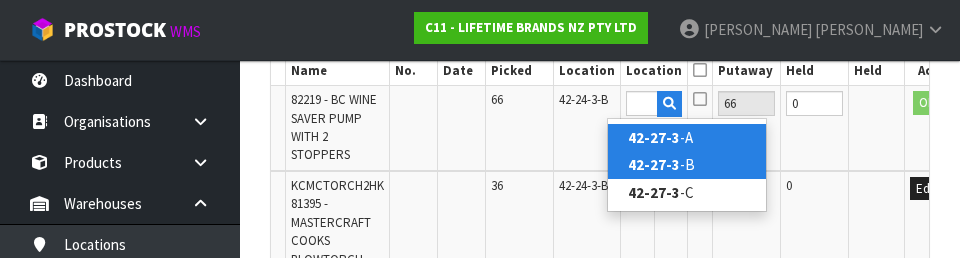 type on "42-27-3-B" 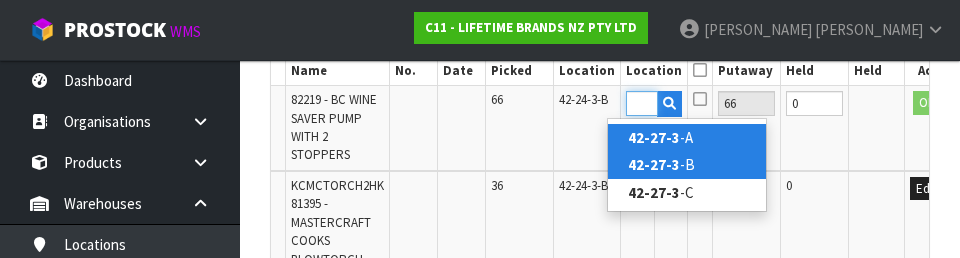 scroll, scrollTop: 0, scrollLeft: 0, axis: both 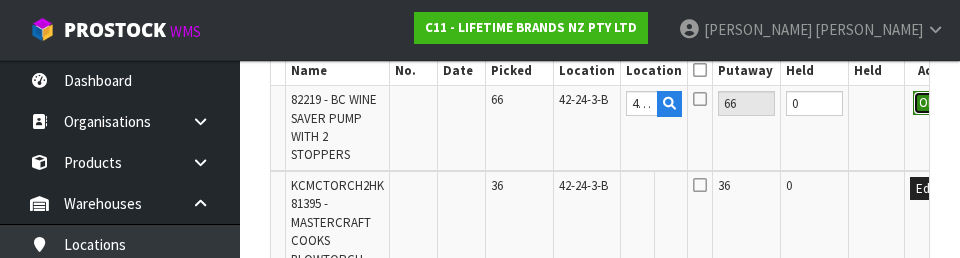 click on "OK" at bounding box center (927, 103) 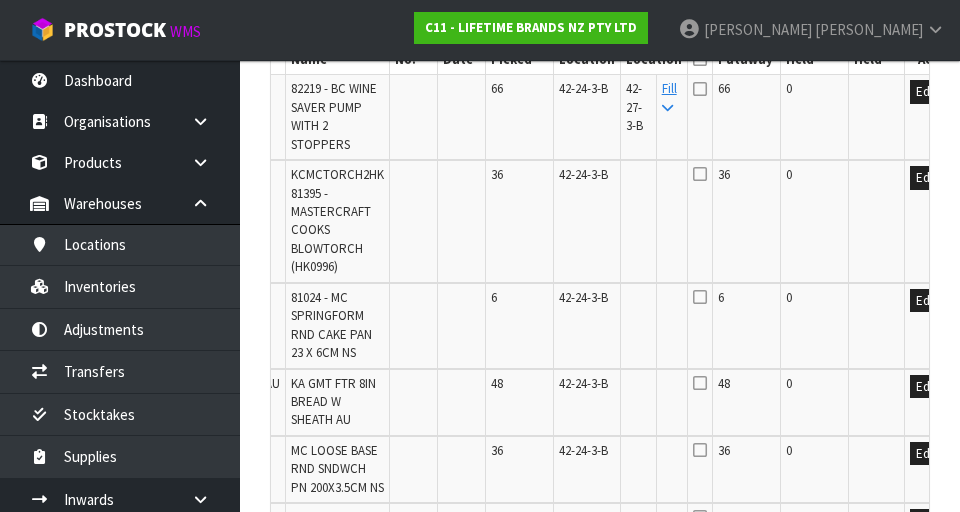 scroll, scrollTop: 677, scrollLeft: 0, axis: vertical 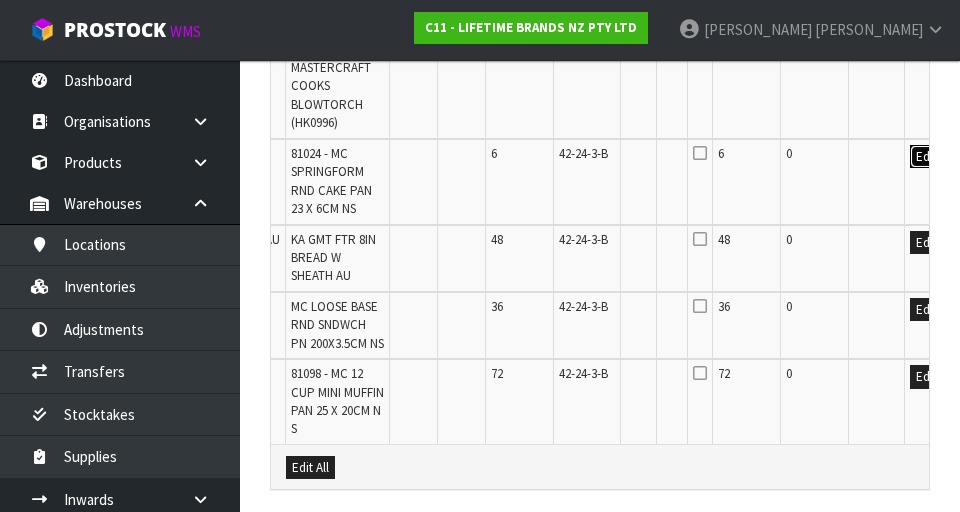 click on "Edit" at bounding box center [926, 157] 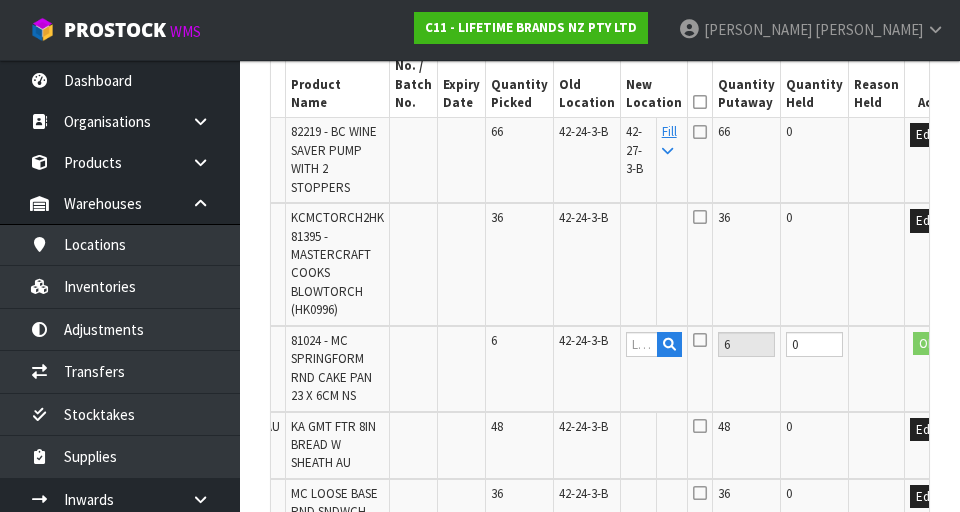 scroll, scrollTop: 615, scrollLeft: 0, axis: vertical 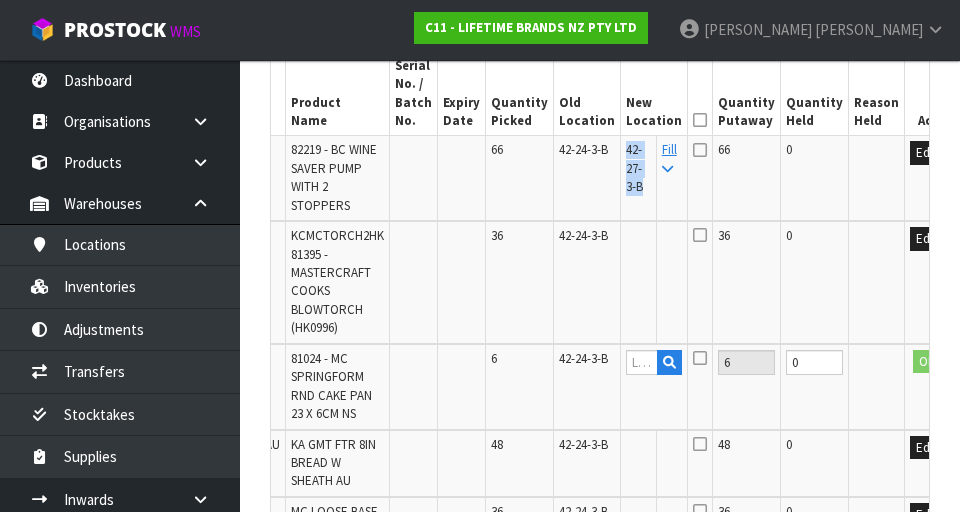 copy on "42-27-3-B" 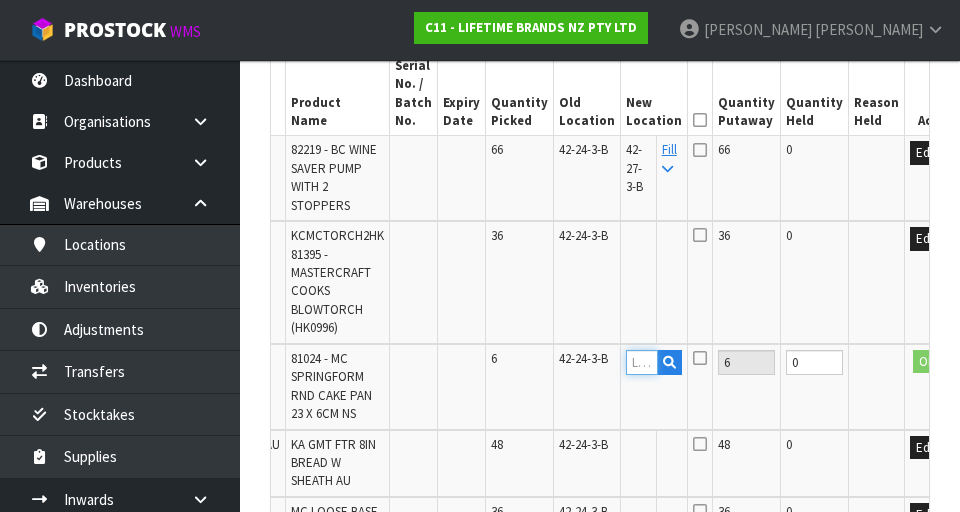 click at bounding box center [642, 362] 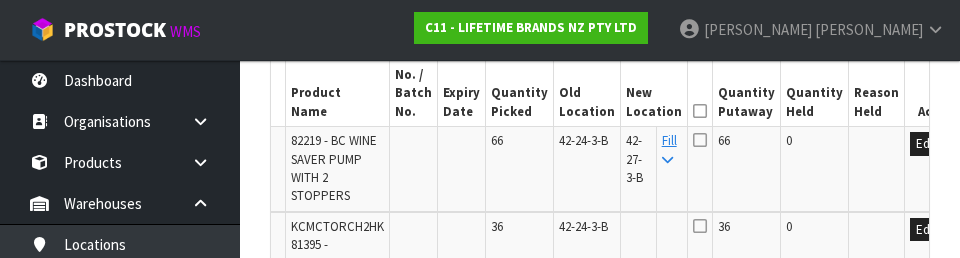 scroll, scrollTop: 838, scrollLeft: 0, axis: vertical 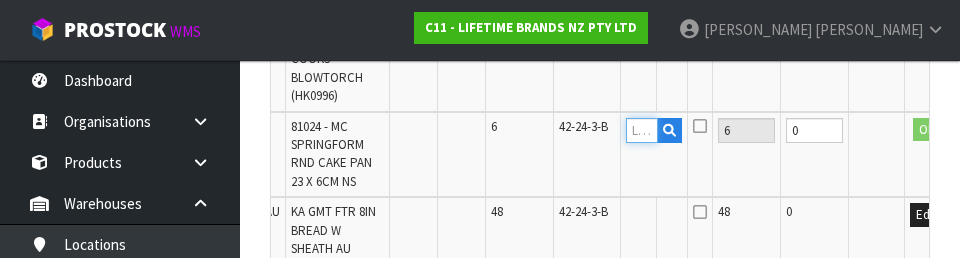 paste on "42-27-3-B" 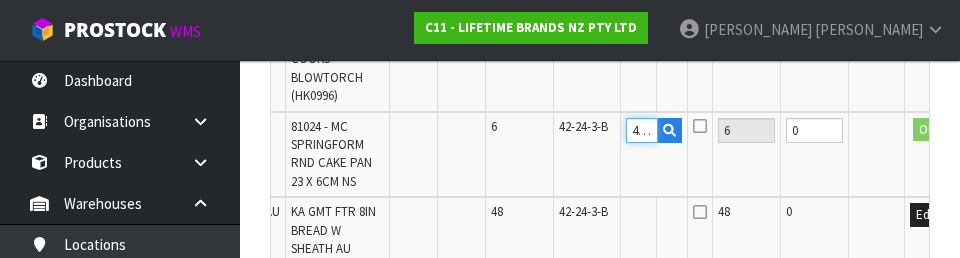 scroll, scrollTop: 0, scrollLeft: 39, axis: horizontal 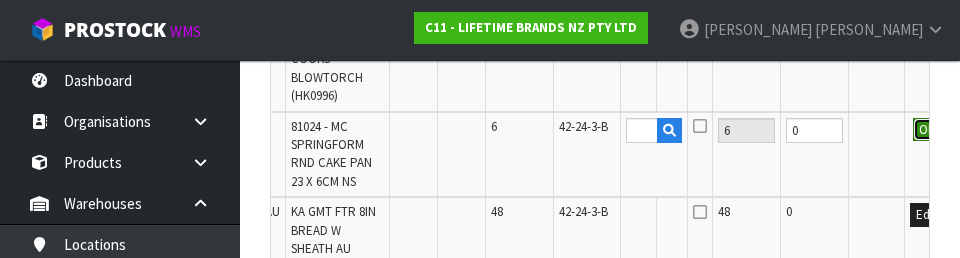 click on "OK" at bounding box center [927, 130] 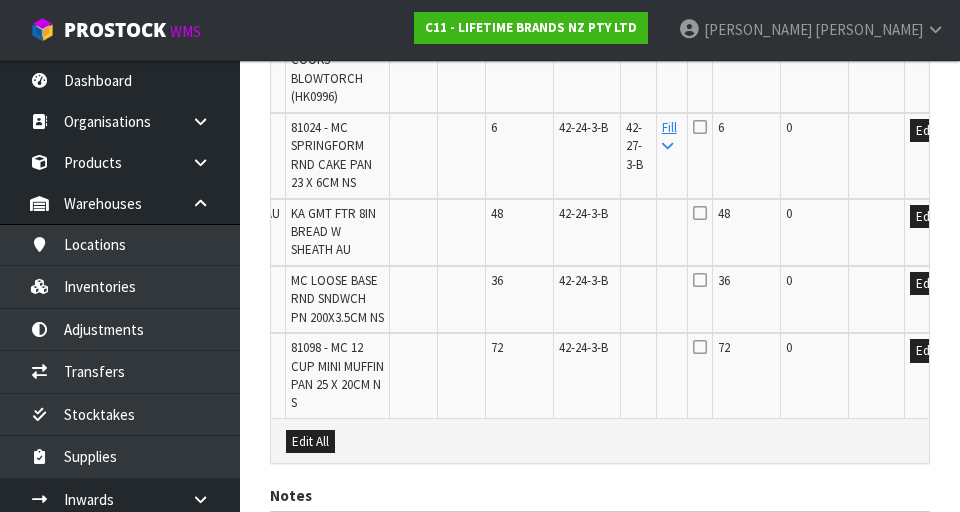 scroll, scrollTop: 846, scrollLeft: 0, axis: vertical 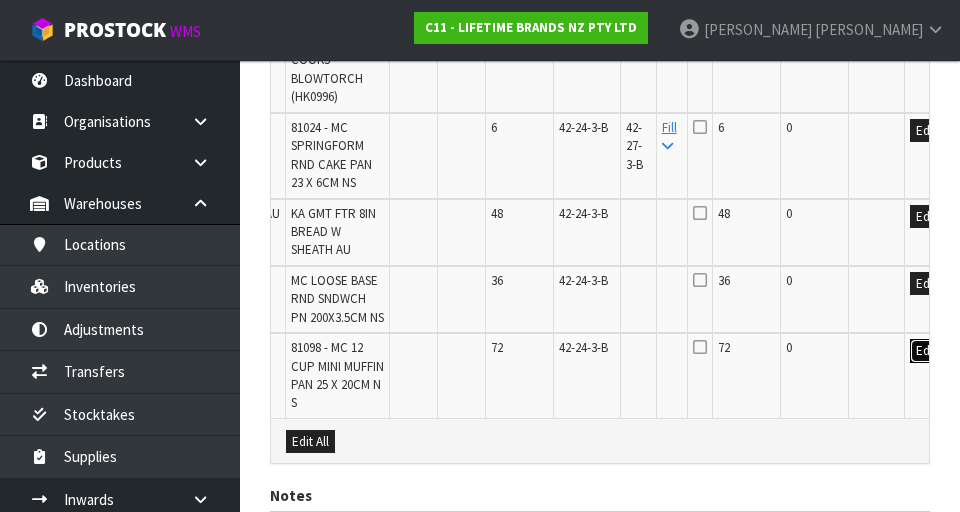 click on "Edit" at bounding box center (926, 351) 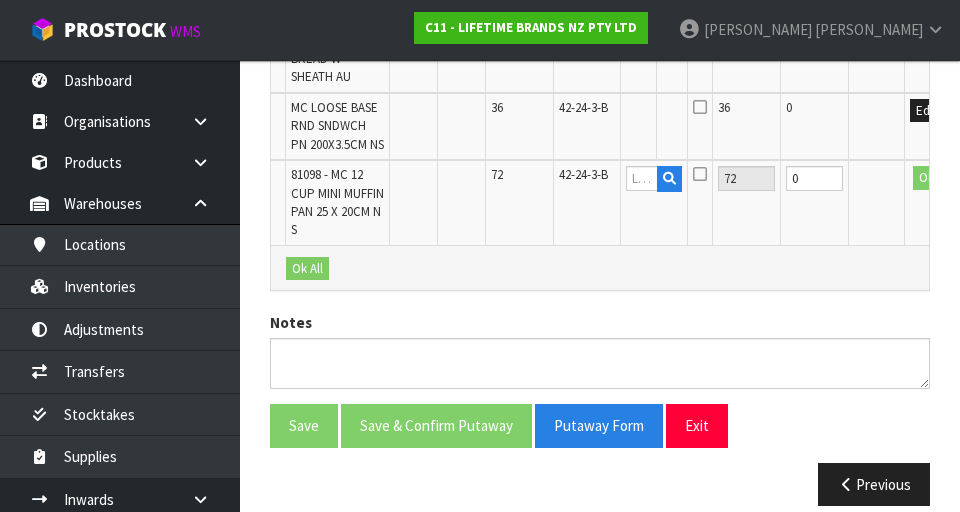 scroll, scrollTop: 999, scrollLeft: 0, axis: vertical 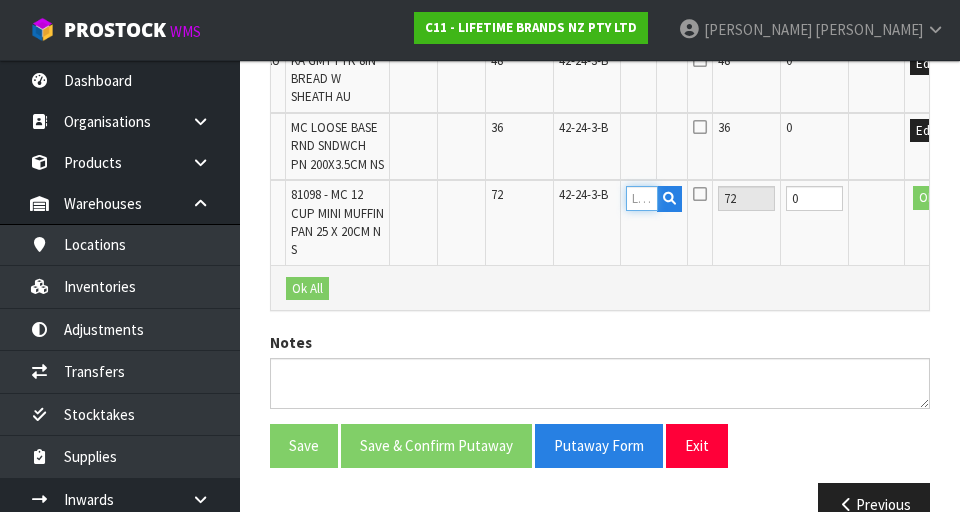 click at bounding box center (642, 198) 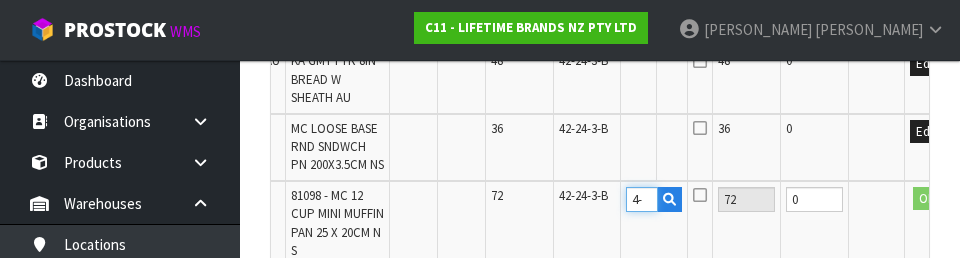 scroll, scrollTop: 991, scrollLeft: 0, axis: vertical 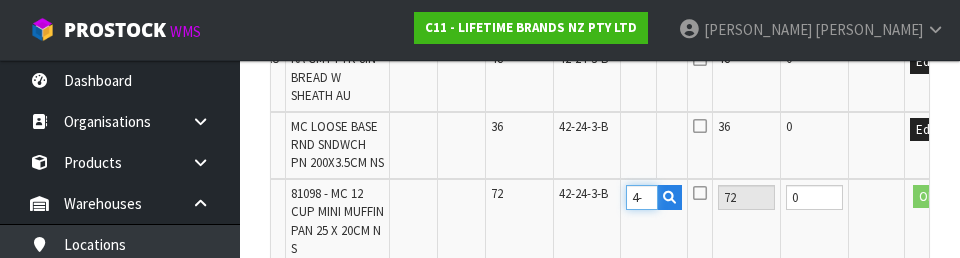 type on "4" 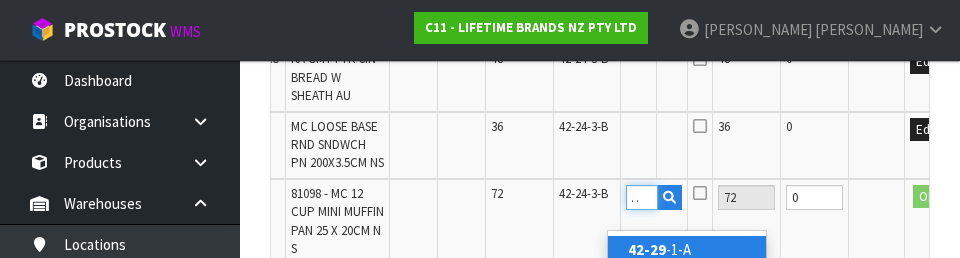 scroll, scrollTop: 0, scrollLeft: 20, axis: horizontal 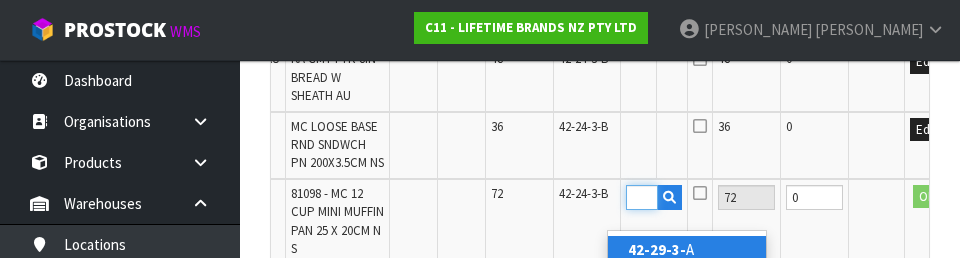 type on "42-29-3-B" 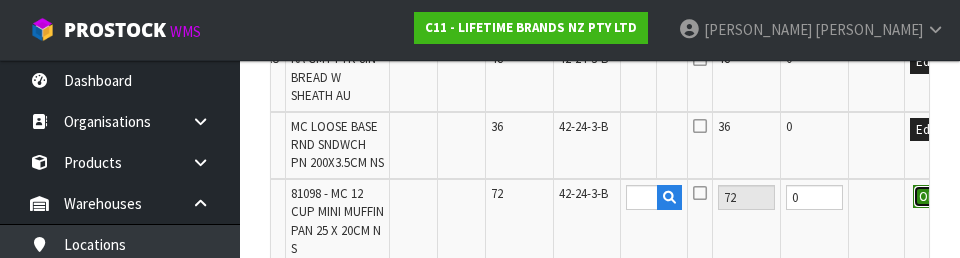 click on "OK" at bounding box center [927, 197] 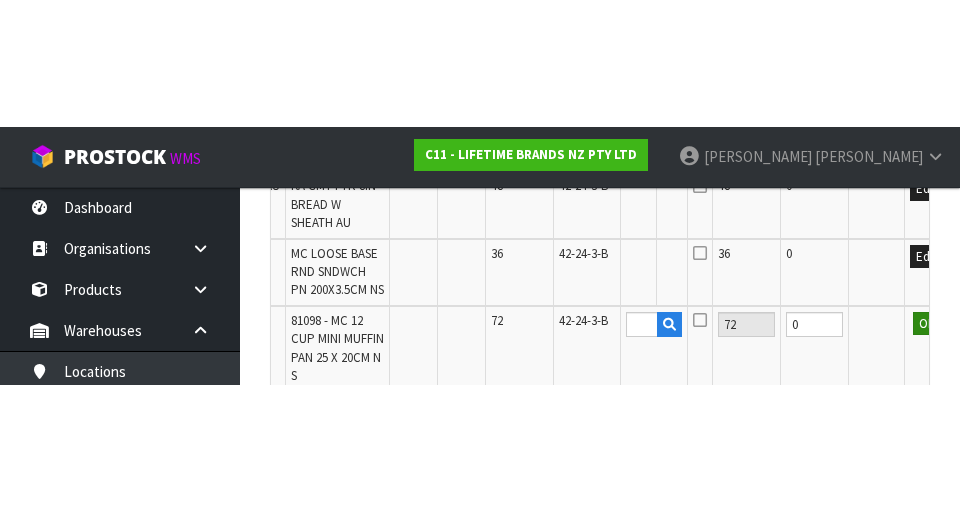scroll, scrollTop: 1000, scrollLeft: 0, axis: vertical 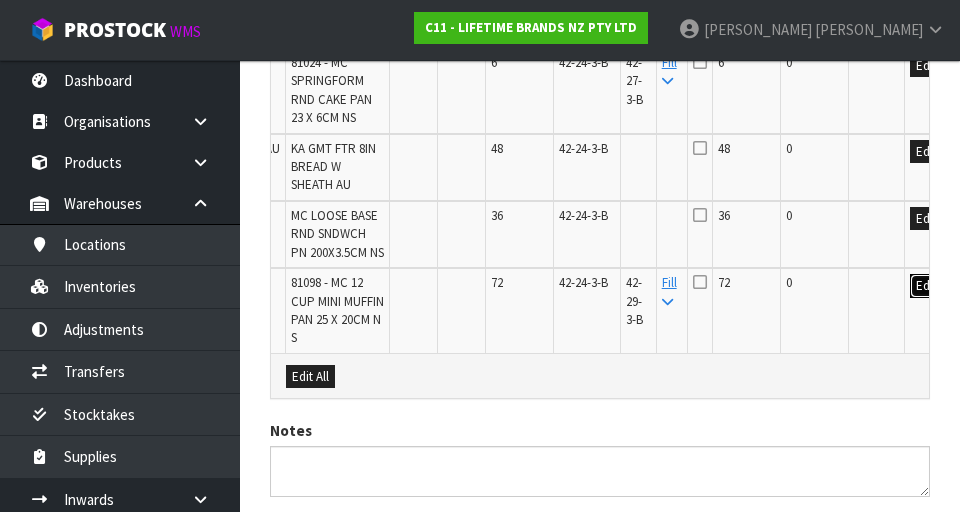 click on "Edit" at bounding box center (926, 286) 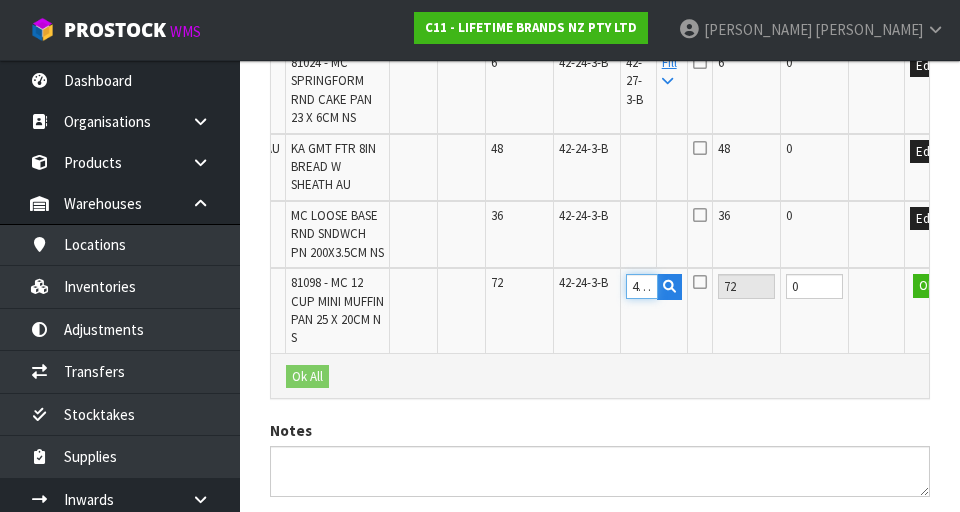 click on "42-29-3-B" at bounding box center [642, 286] 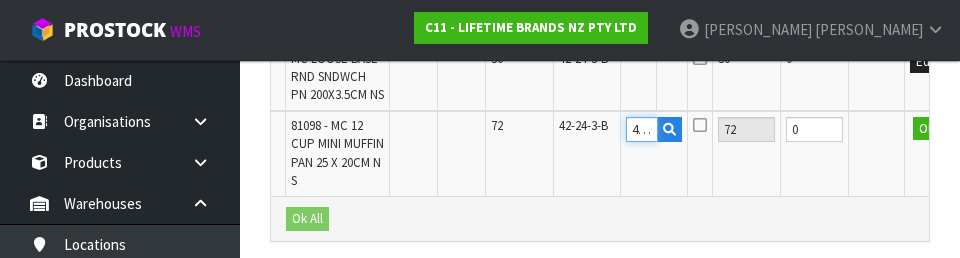 scroll, scrollTop: 1077, scrollLeft: 0, axis: vertical 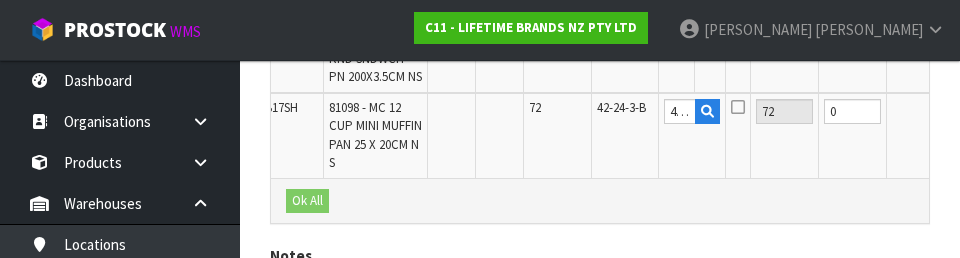 click on "42-29-3-B" at bounding box center [692, 135] 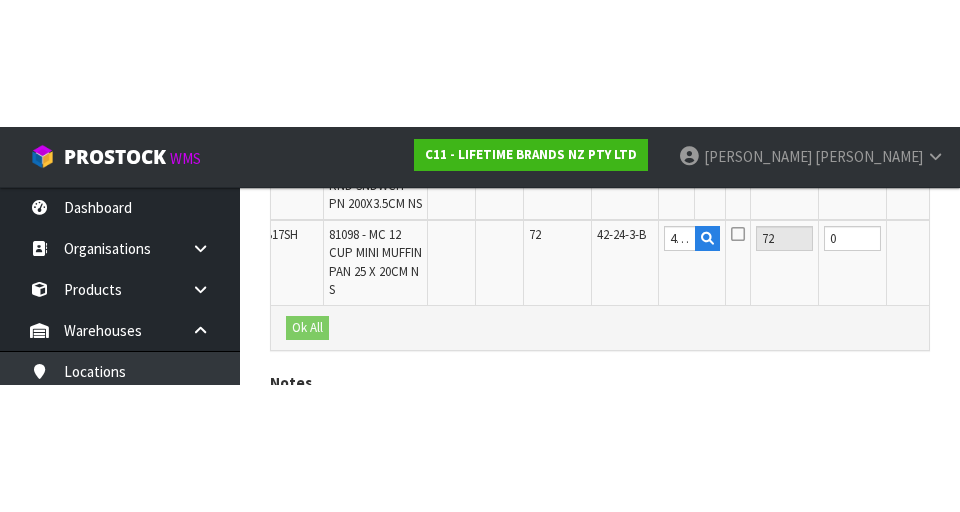 scroll, scrollTop: 1061, scrollLeft: 0, axis: vertical 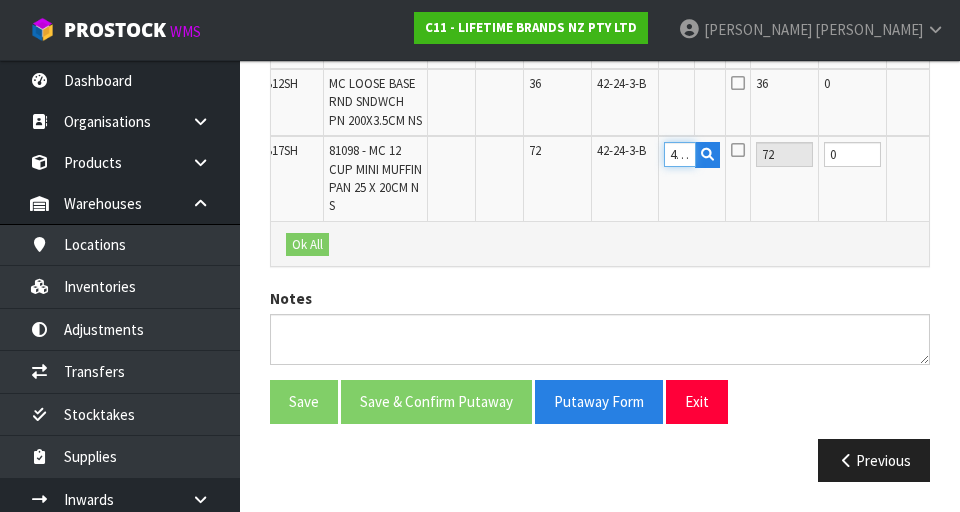 click on "42-29-3-B" at bounding box center [680, 154] 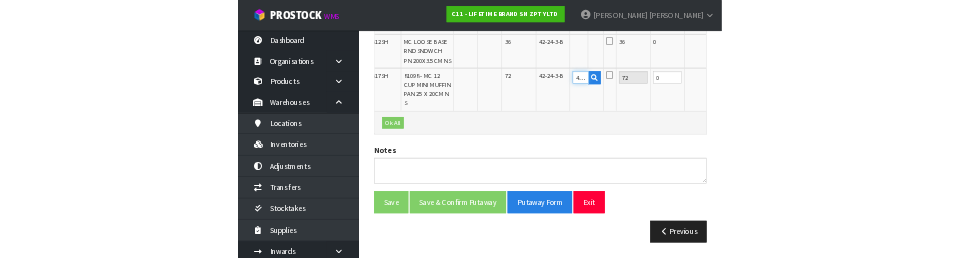 scroll, scrollTop: 1051, scrollLeft: 0, axis: vertical 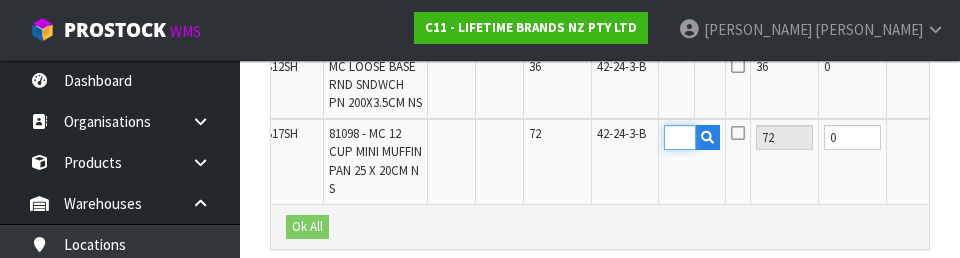 type on "42-29-3-A" 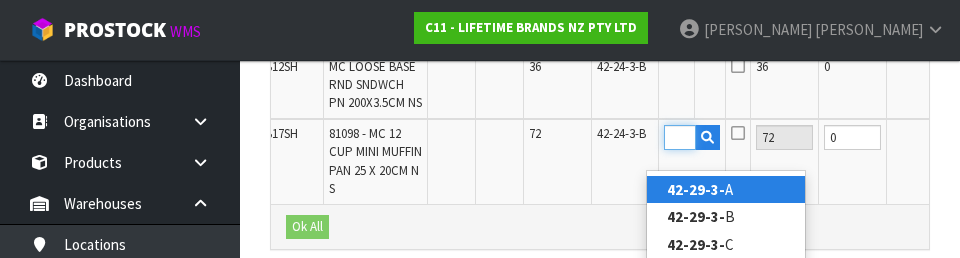 scroll, scrollTop: 0, scrollLeft: 38, axis: horizontal 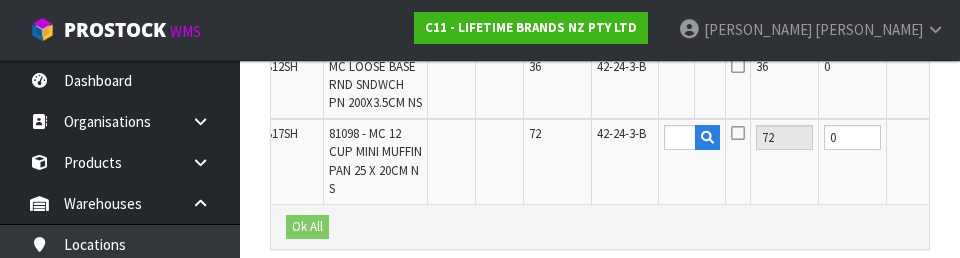 click on "OK" at bounding box center [965, 137] 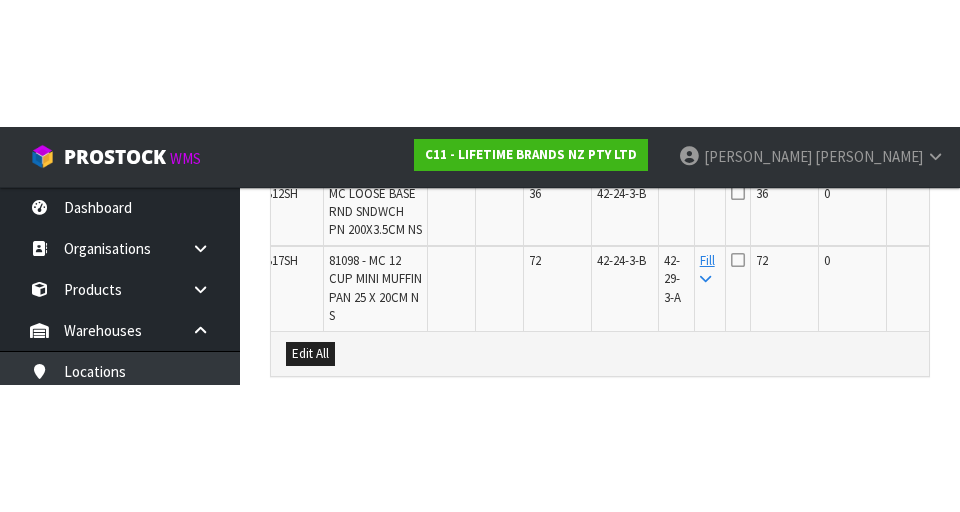 scroll, scrollTop: 1061, scrollLeft: 0, axis: vertical 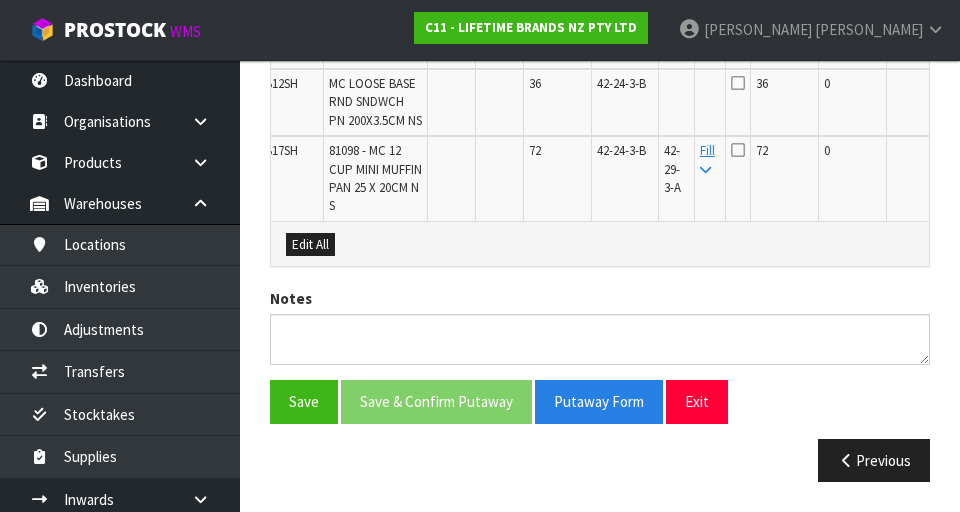 click on "Edit" at bounding box center [964, 154] 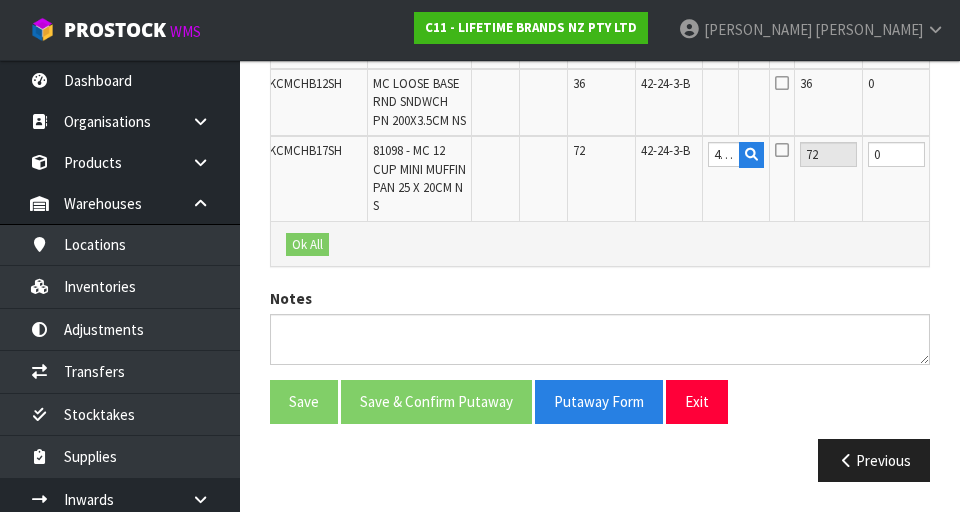 scroll, scrollTop: 0, scrollLeft: 24, axis: horizontal 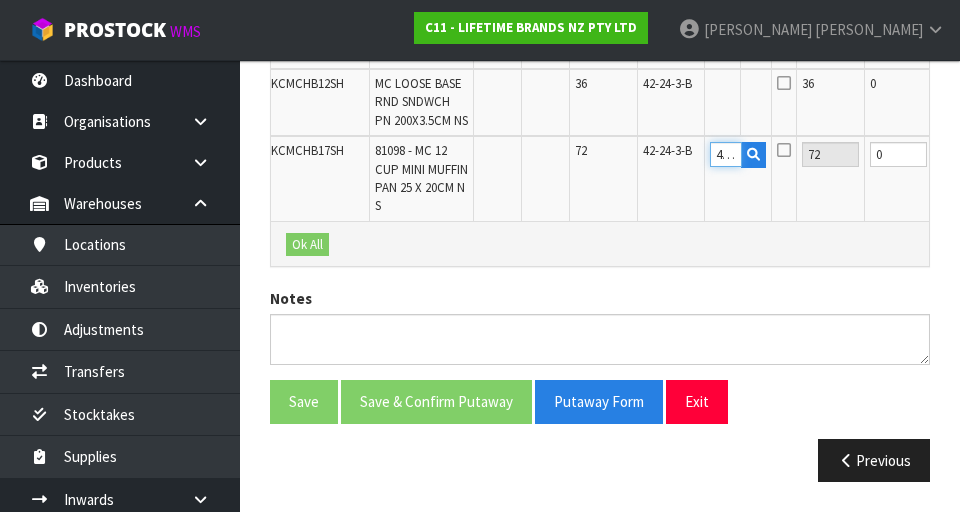 click on "42-29-3-A" at bounding box center (726, 154) 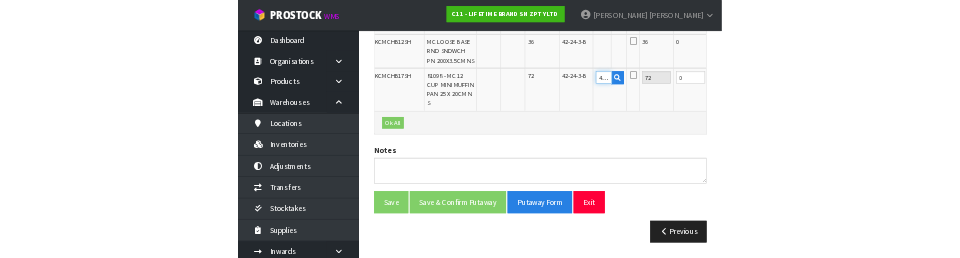 scroll, scrollTop: 1051, scrollLeft: 0, axis: vertical 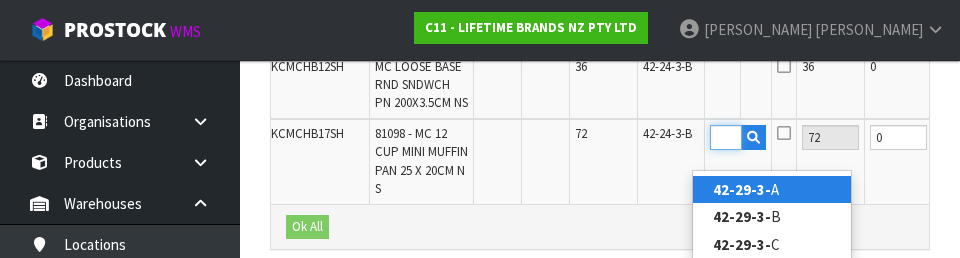 type on "42-29-3-B" 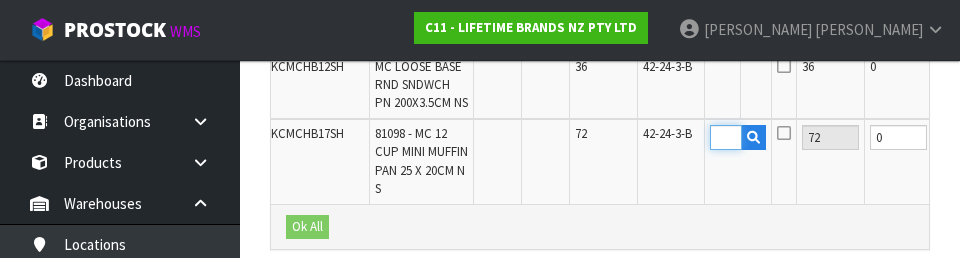 scroll, scrollTop: 0, scrollLeft: 108, axis: horizontal 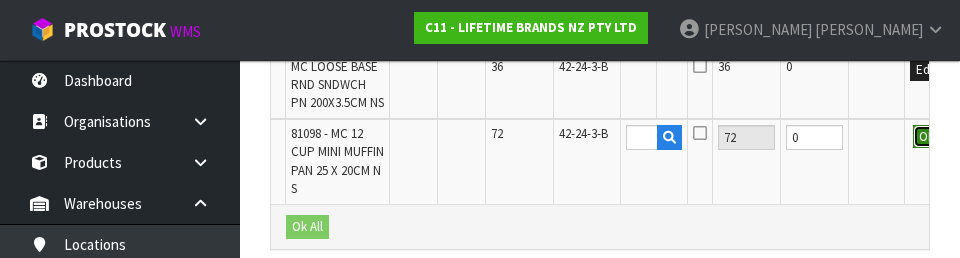 click on "OK" at bounding box center [927, 137] 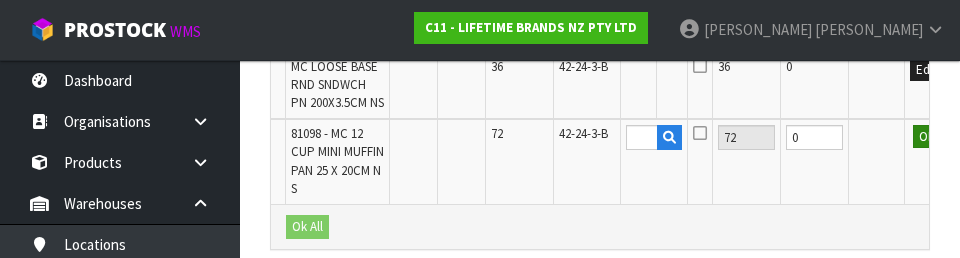 scroll, scrollTop: 0, scrollLeft: 0, axis: both 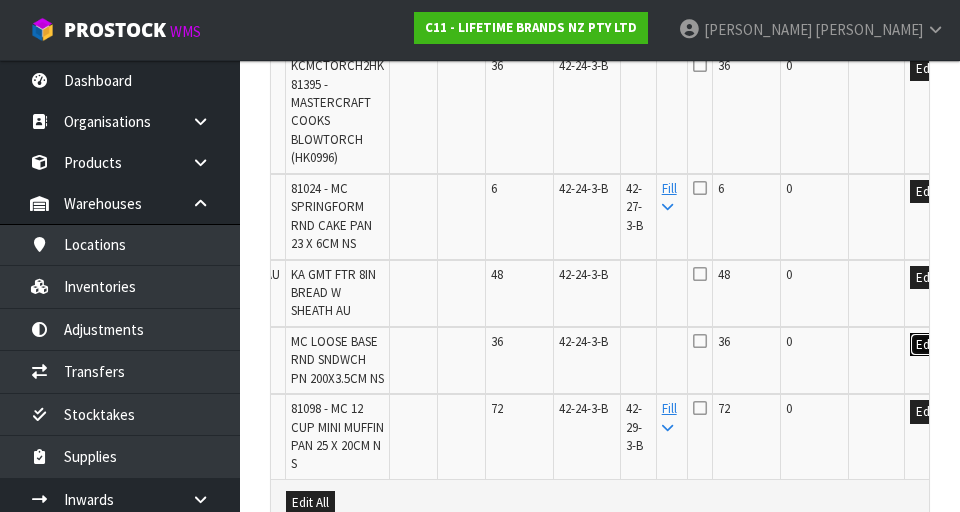 click on "Edit" at bounding box center (926, 345) 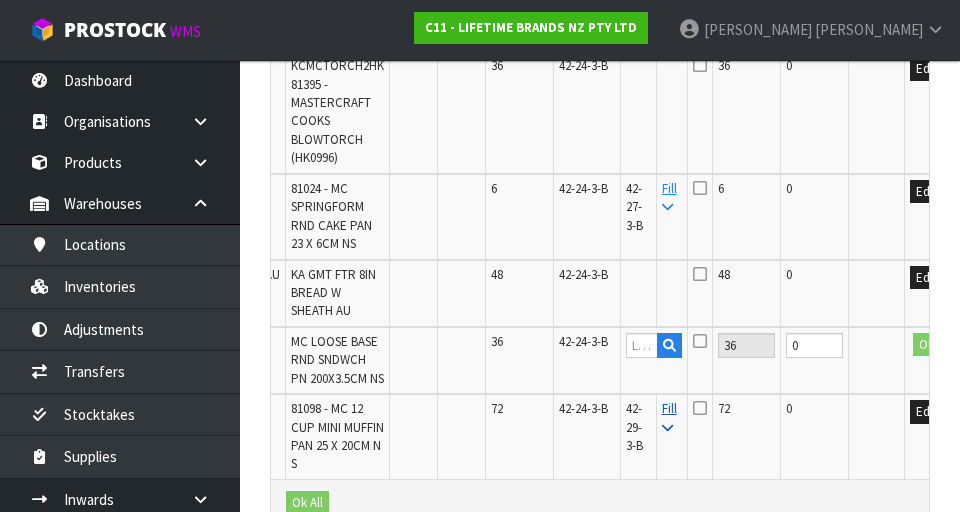 click at bounding box center [667, 428] 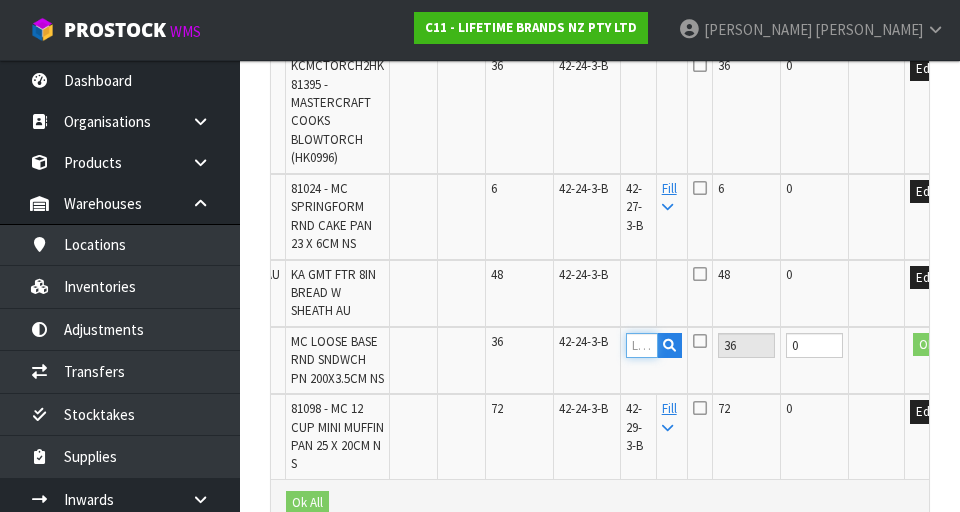 click at bounding box center [642, 345] 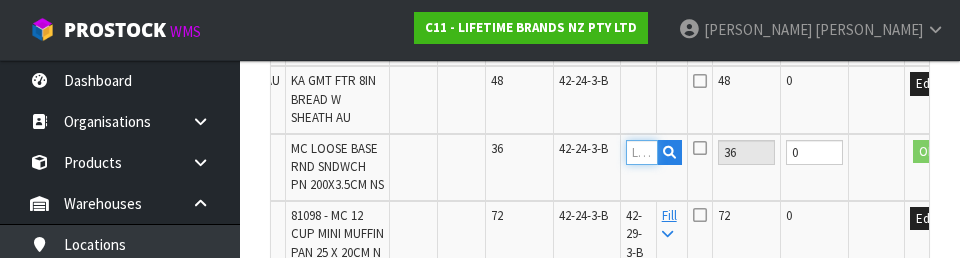 scroll, scrollTop: 991, scrollLeft: 0, axis: vertical 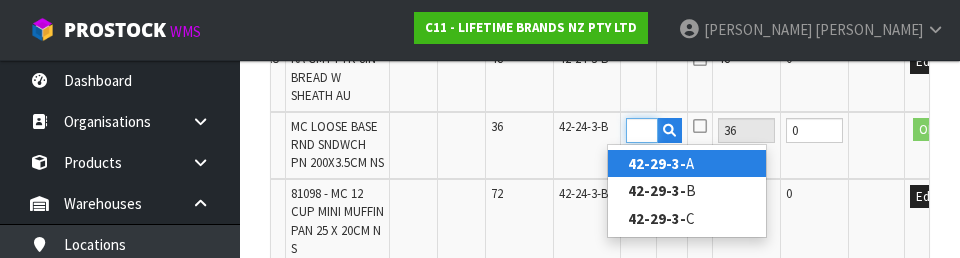 type on "42-29-3-A" 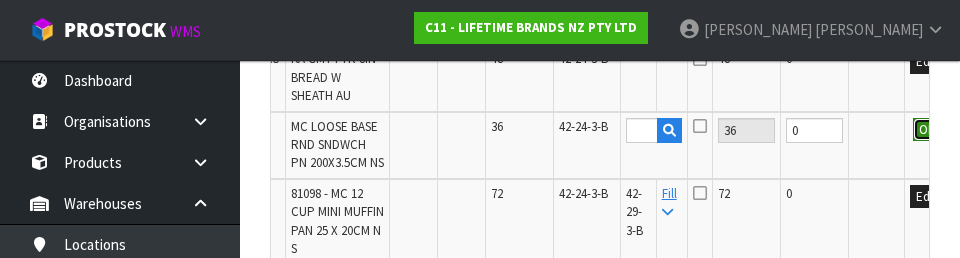 click on "OK" at bounding box center [927, 130] 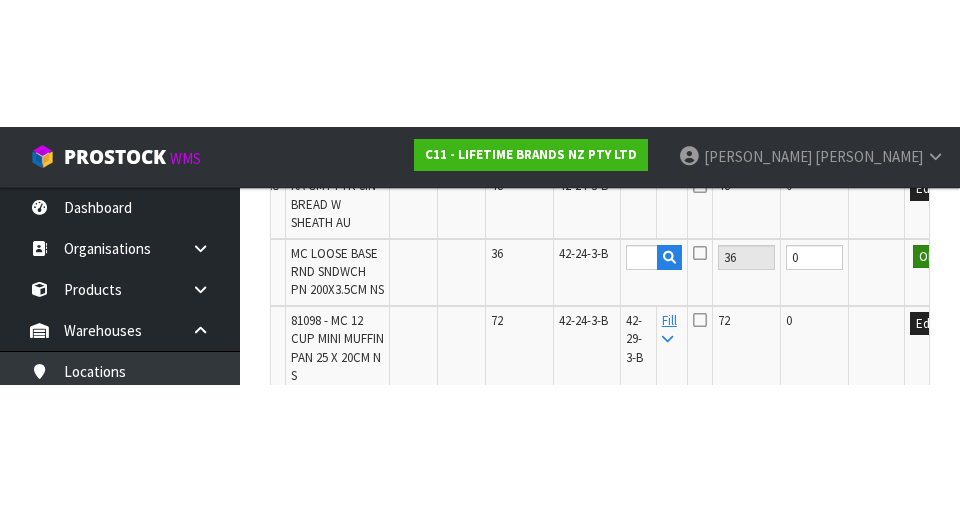 scroll, scrollTop: 1000, scrollLeft: 0, axis: vertical 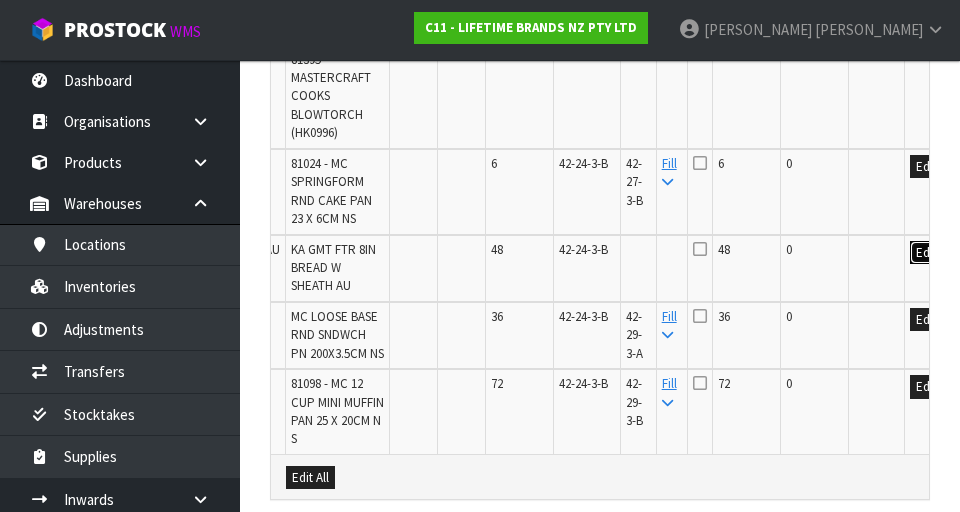 click on "Edit" at bounding box center [926, 253] 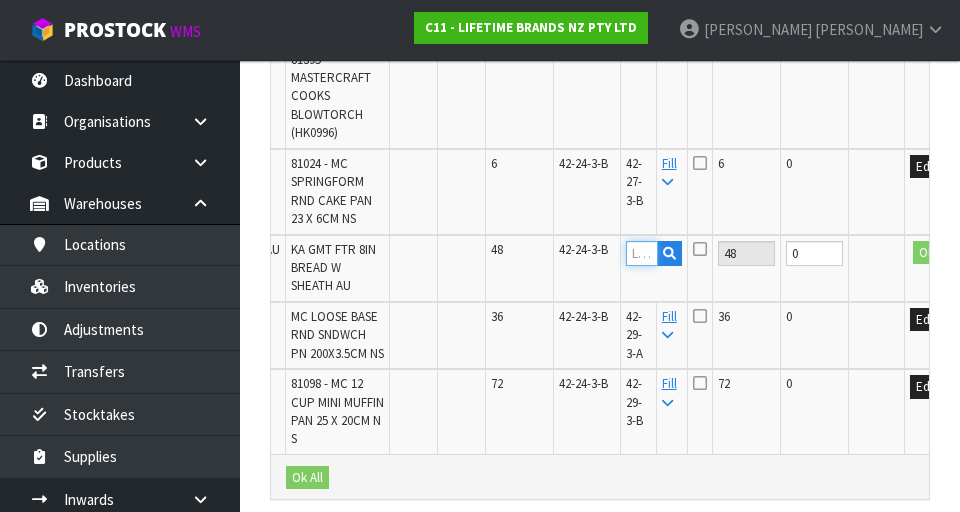 click at bounding box center (642, 253) 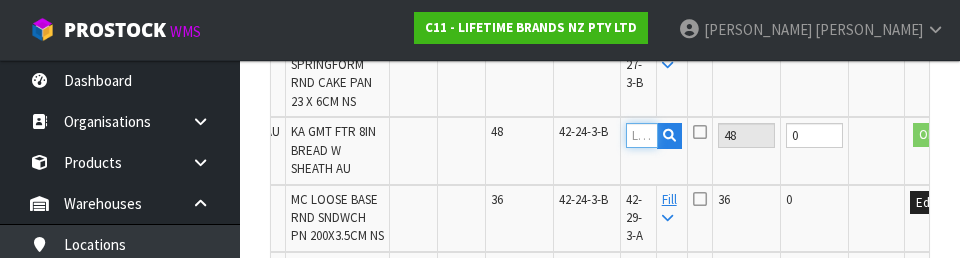 scroll, scrollTop: 924, scrollLeft: 0, axis: vertical 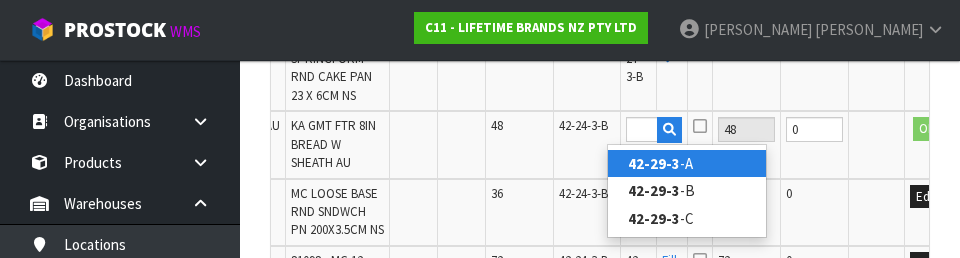 click on "42-29-3 -A" at bounding box center [687, 163] 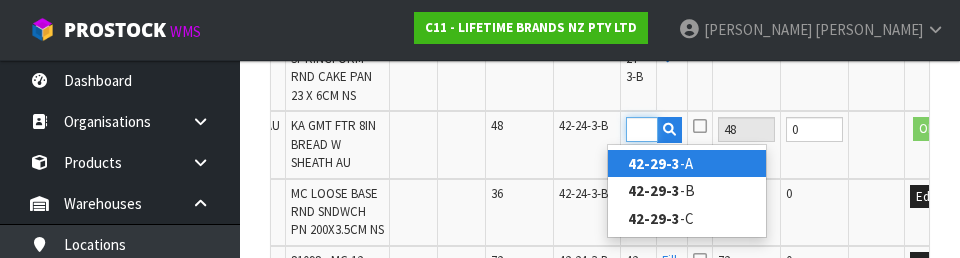scroll, scrollTop: 0, scrollLeft: 0, axis: both 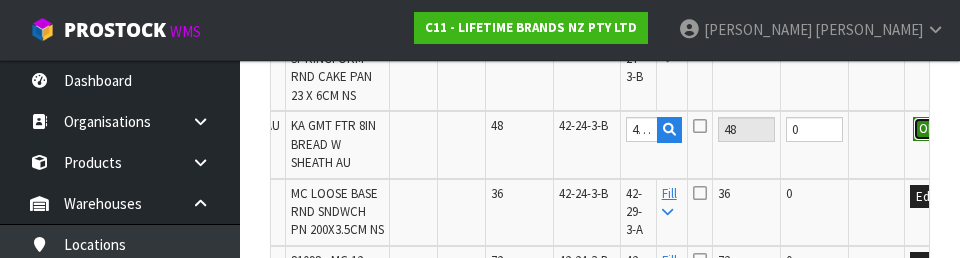 click on "OK" at bounding box center [927, 129] 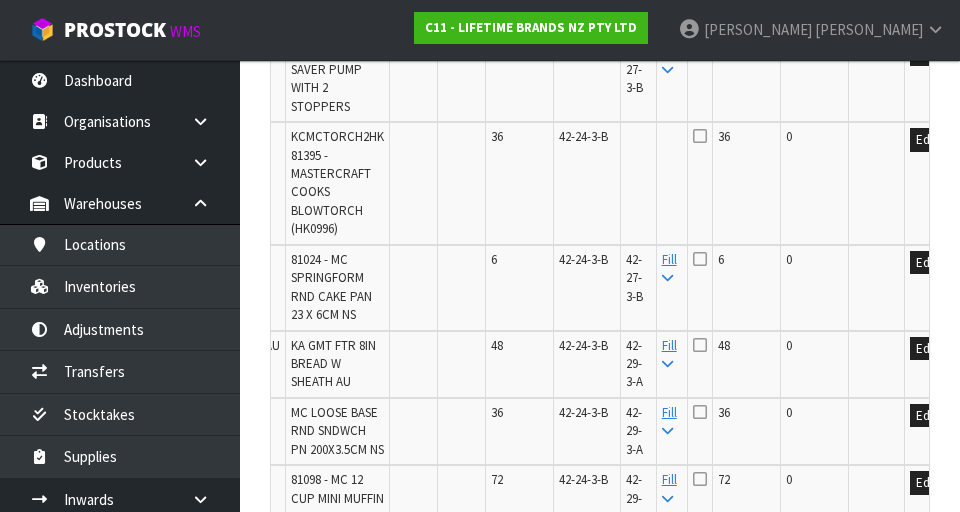 scroll, scrollTop: 705, scrollLeft: 0, axis: vertical 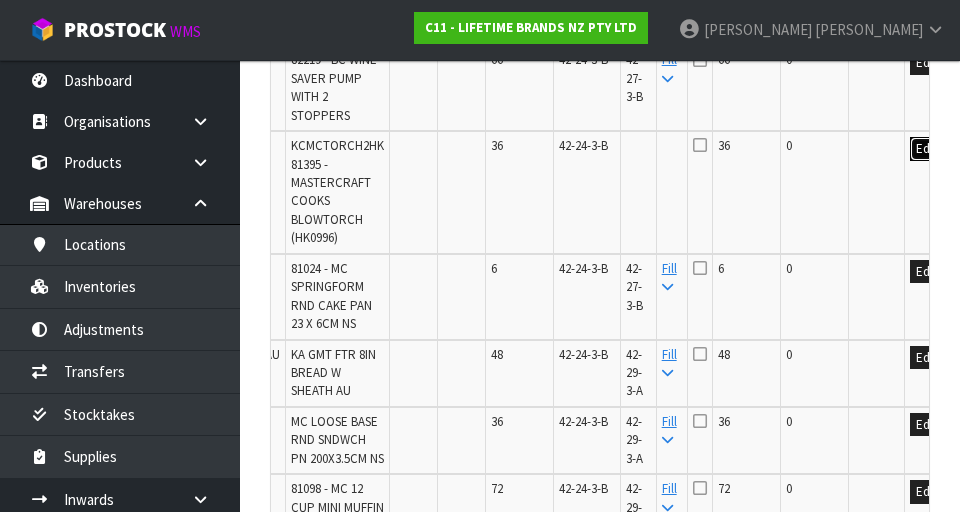click on "Edit" at bounding box center [926, 149] 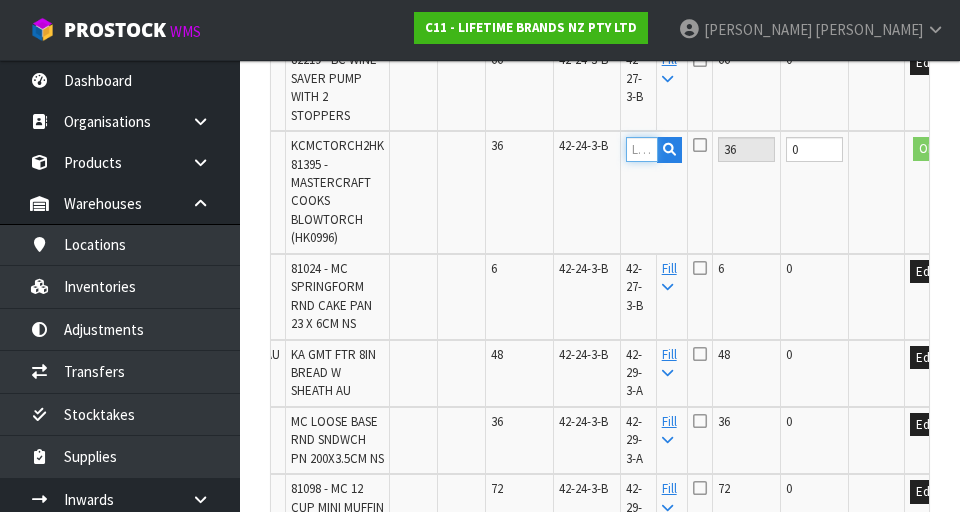 click at bounding box center [642, 149] 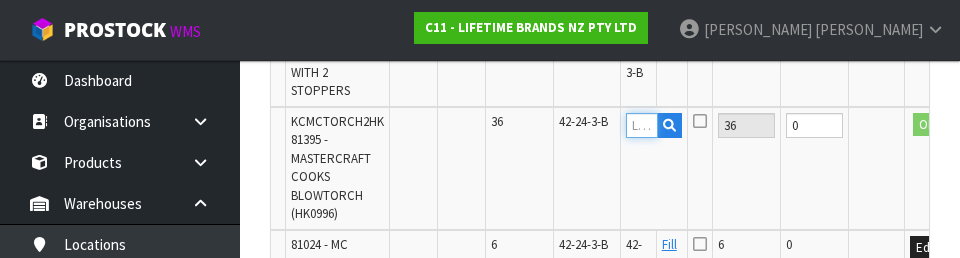 scroll, scrollTop: 721, scrollLeft: 0, axis: vertical 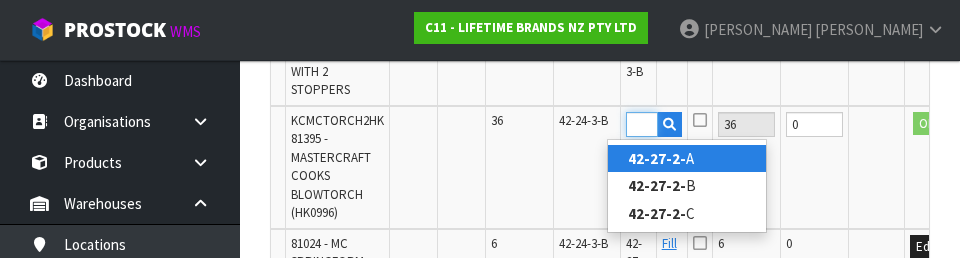 type on "42-27-2-C" 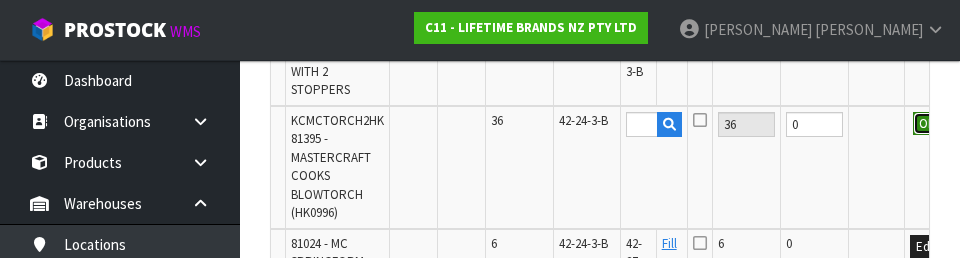 click on "OK" at bounding box center [927, 124] 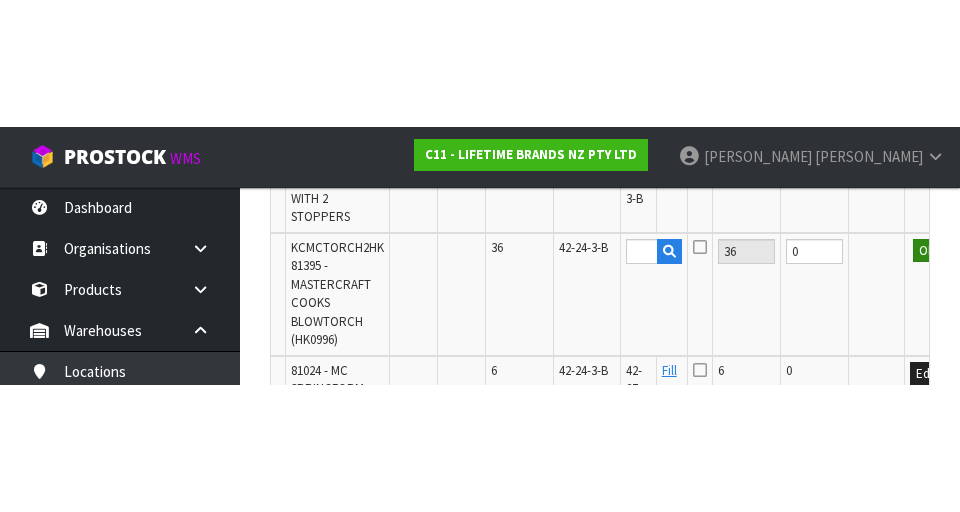 scroll, scrollTop: 730, scrollLeft: 0, axis: vertical 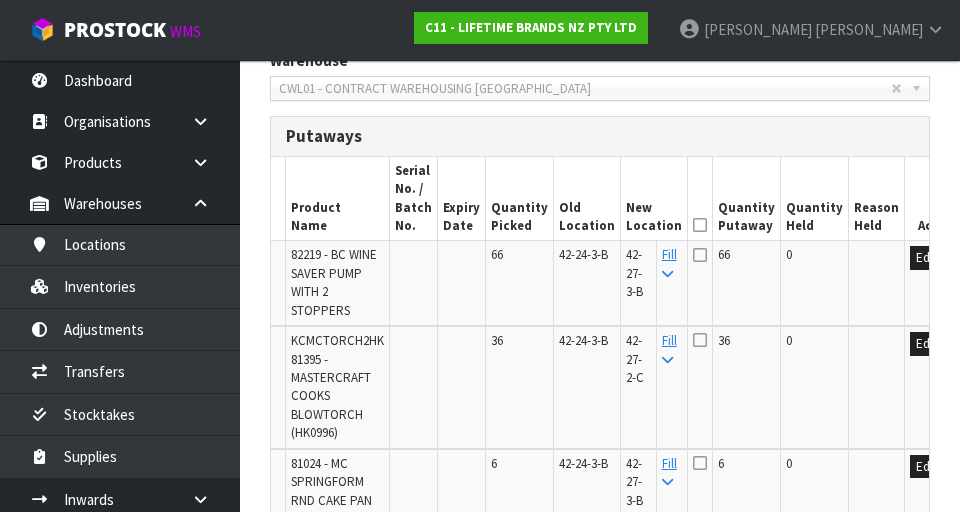 click at bounding box center [700, 225] 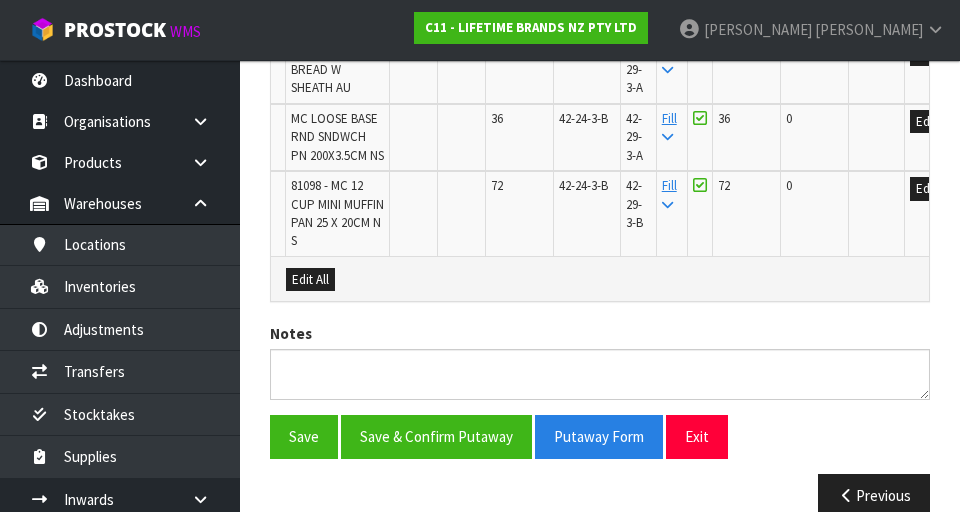 scroll, scrollTop: 1061, scrollLeft: 0, axis: vertical 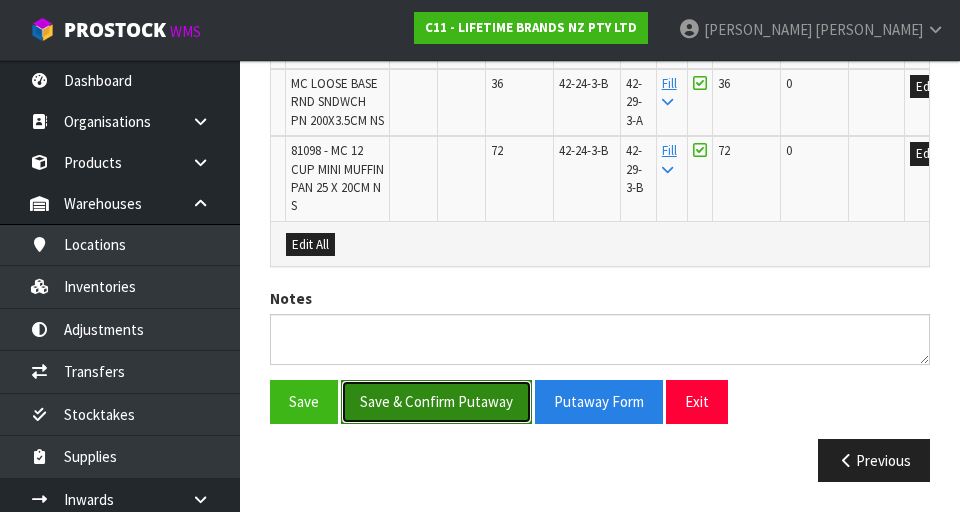 click on "Save & Confirm Putaway" at bounding box center (436, 401) 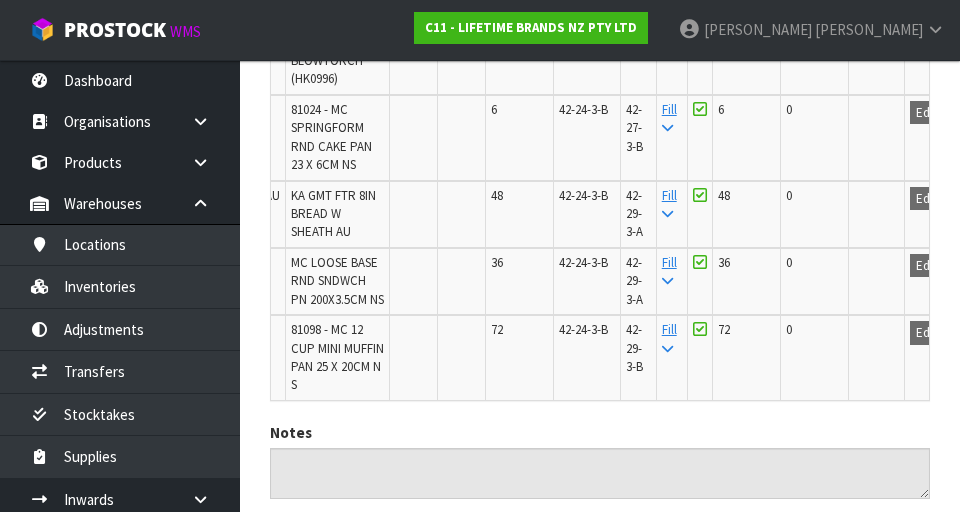 scroll, scrollTop: 863, scrollLeft: 0, axis: vertical 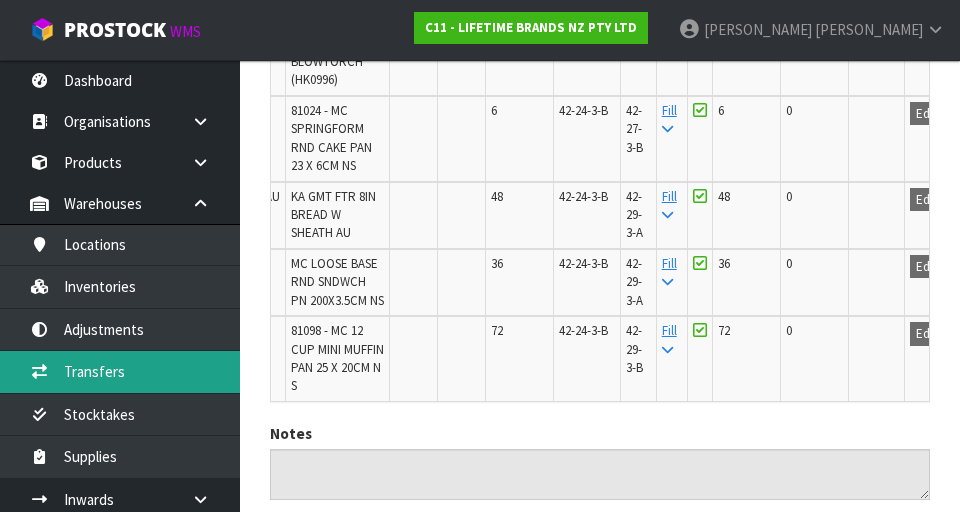click on "Transfers" at bounding box center [120, 371] 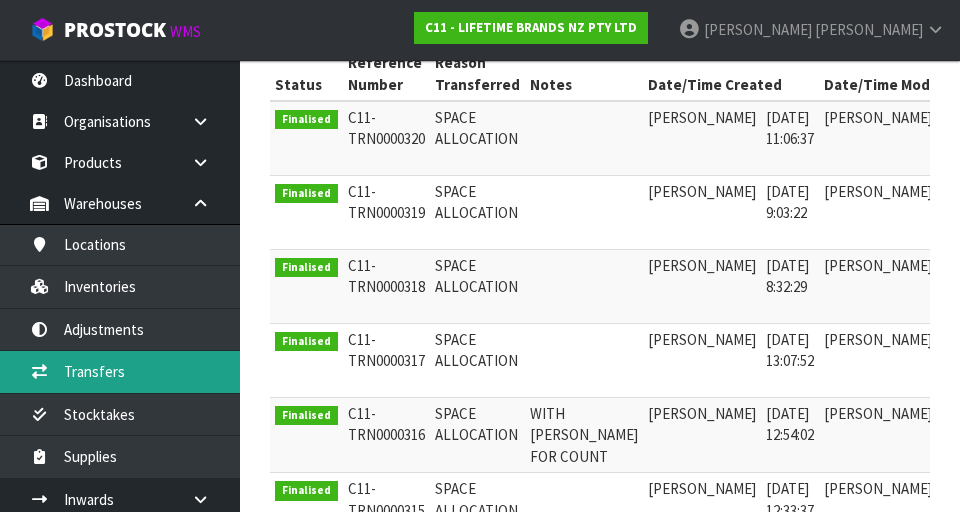 scroll, scrollTop: 445, scrollLeft: 0, axis: vertical 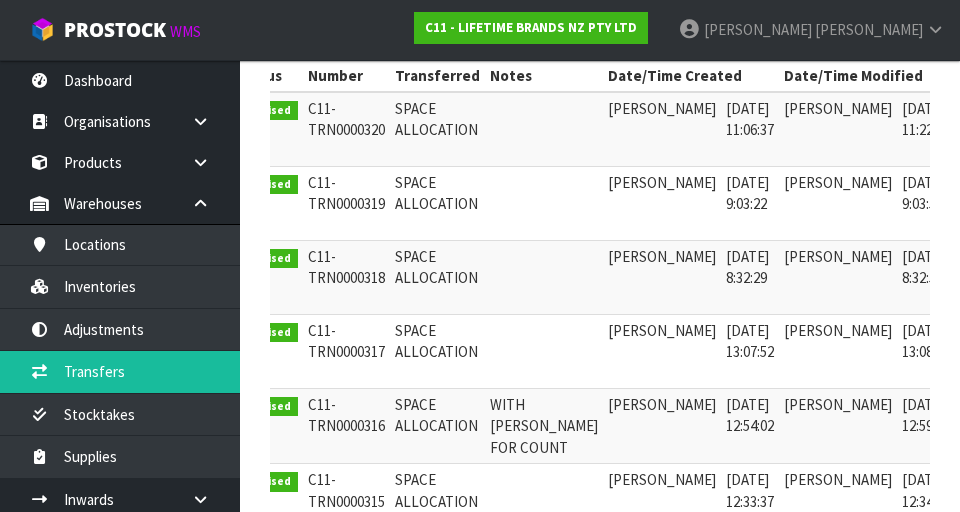 click at bounding box center [982, 335] 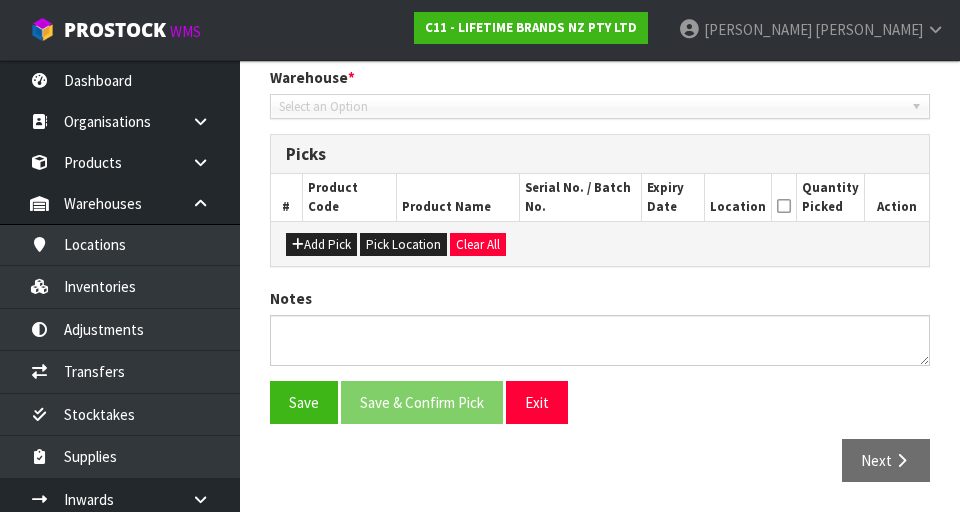 type on "[DATE]" 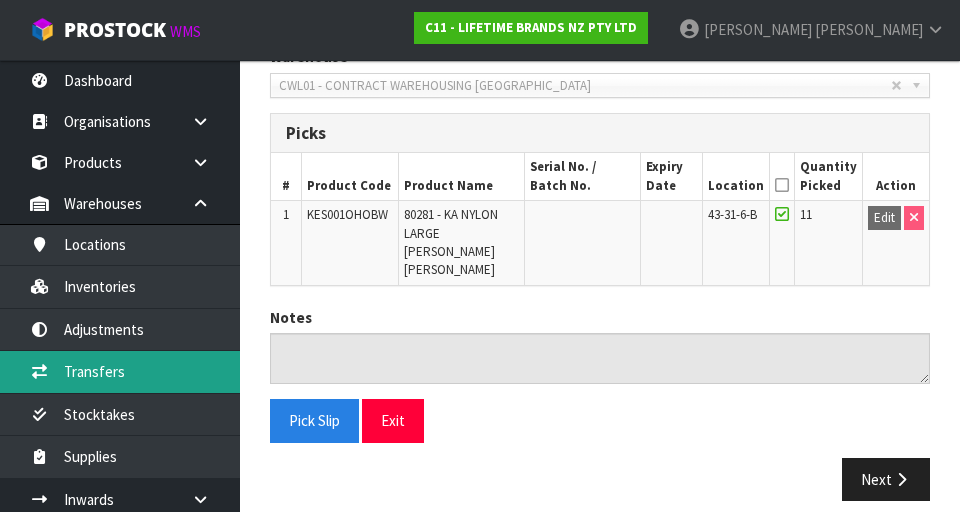 click on "Transfers" at bounding box center (120, 371) 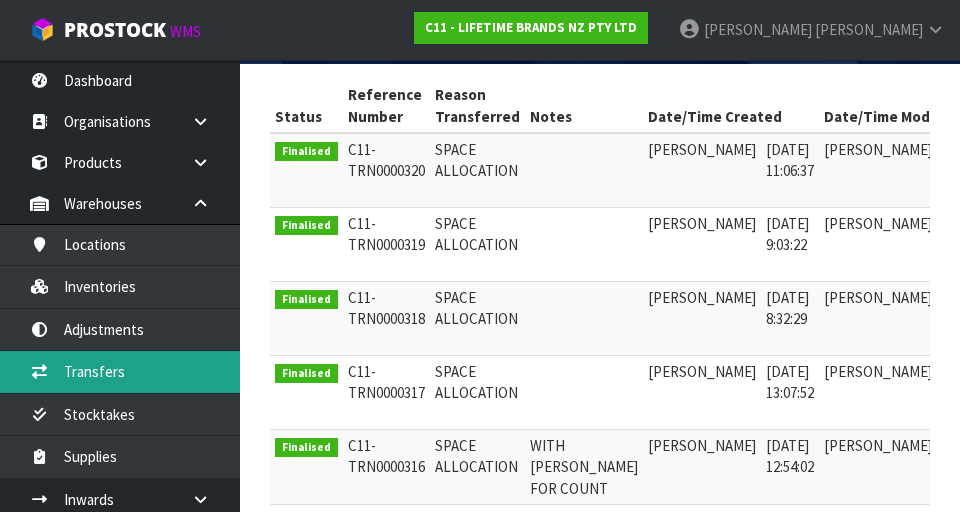 scroll, scrollTop: 402, scrollLeft: 0, axis: vertical 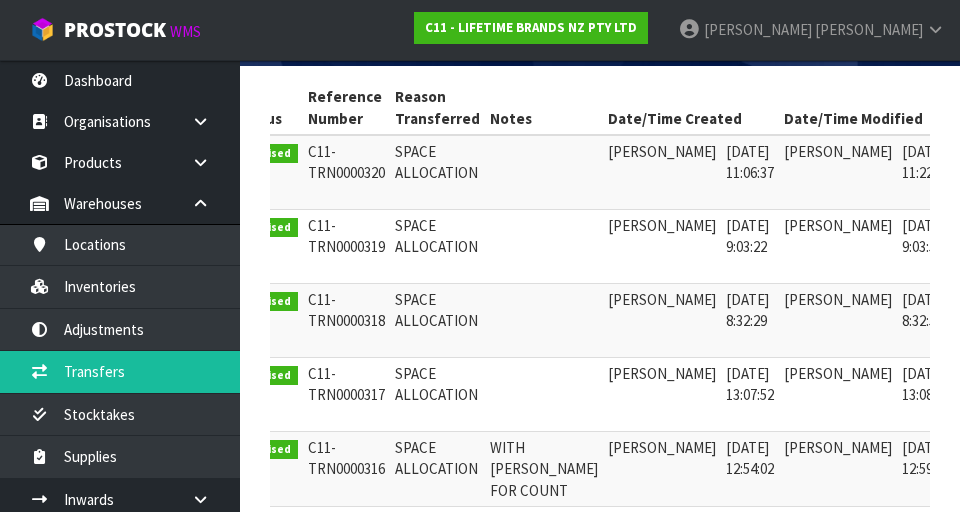 click at bounding box center [982, 379] 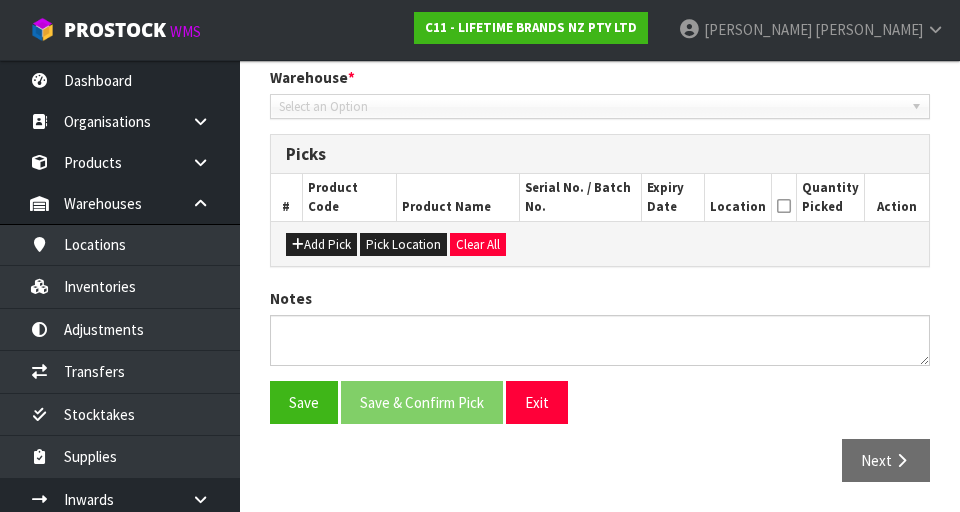 type on "[DATE]" 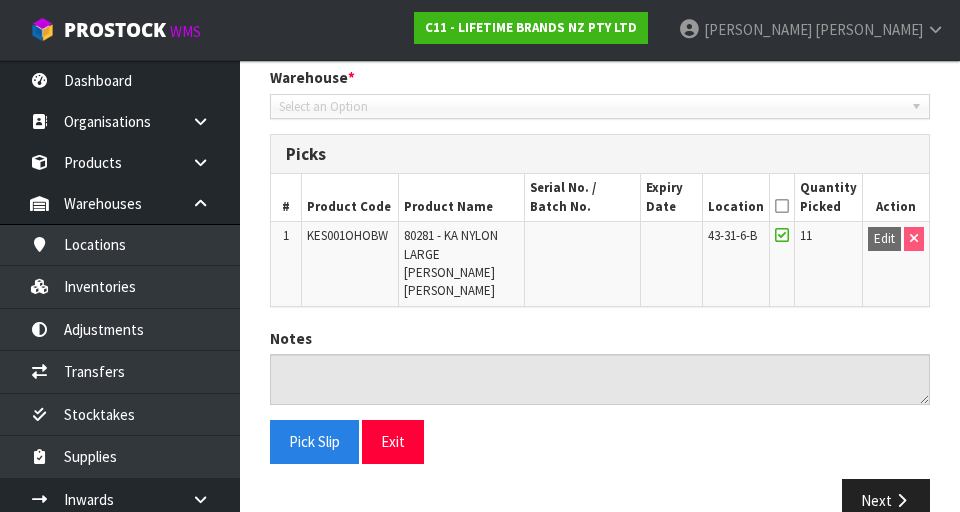 scroll, scrollTop: 441, scrollLeft: 0, axis: vertical 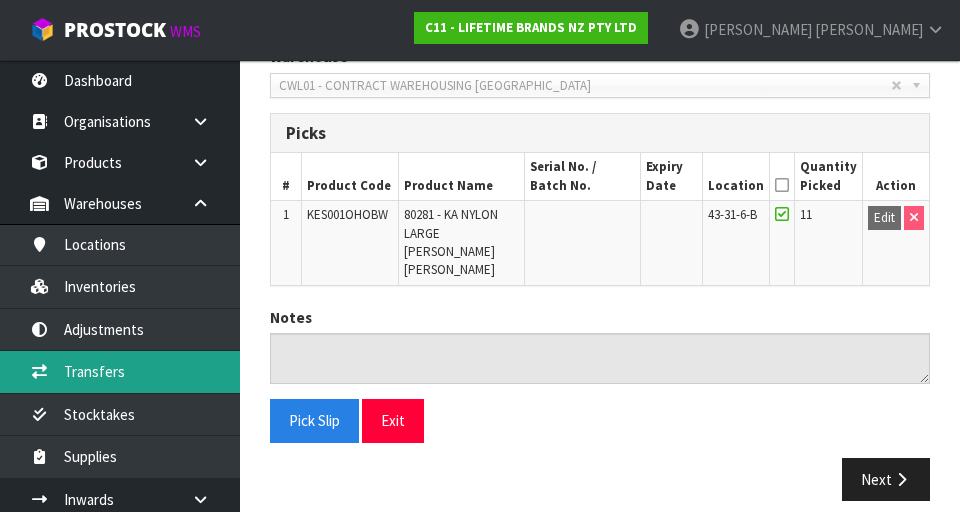 click on "Transfers" at bounding box center [120, 371] 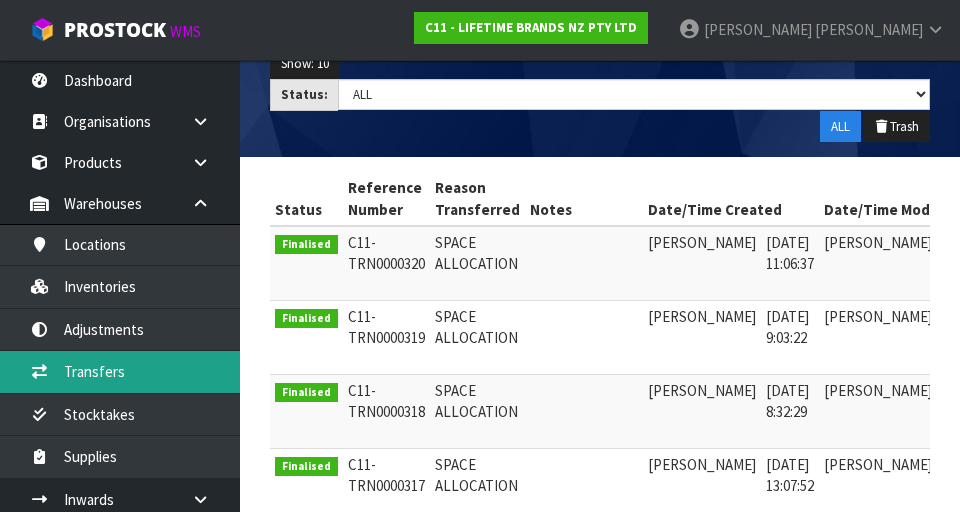 scroll, scrollTop: 314, scrollLeft: 0, axis: vertical 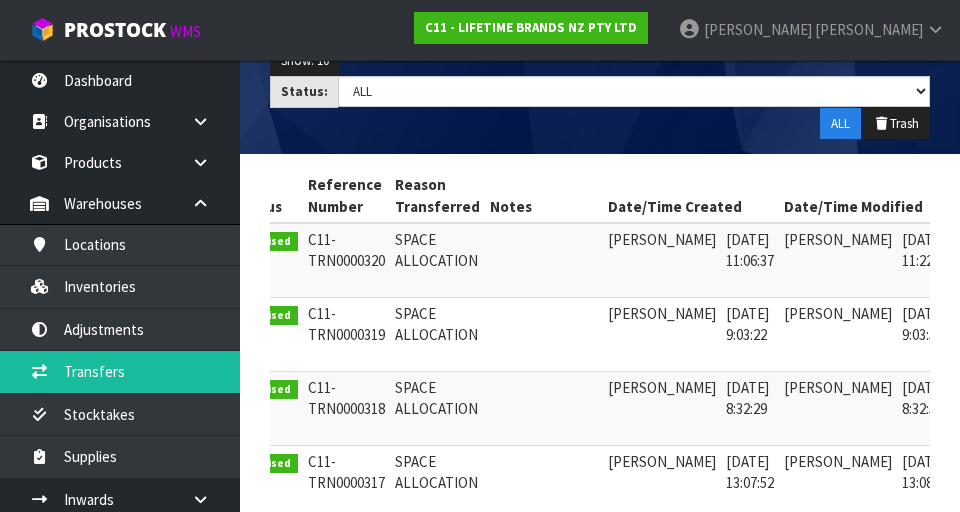 click at bounding box center (982, 244) 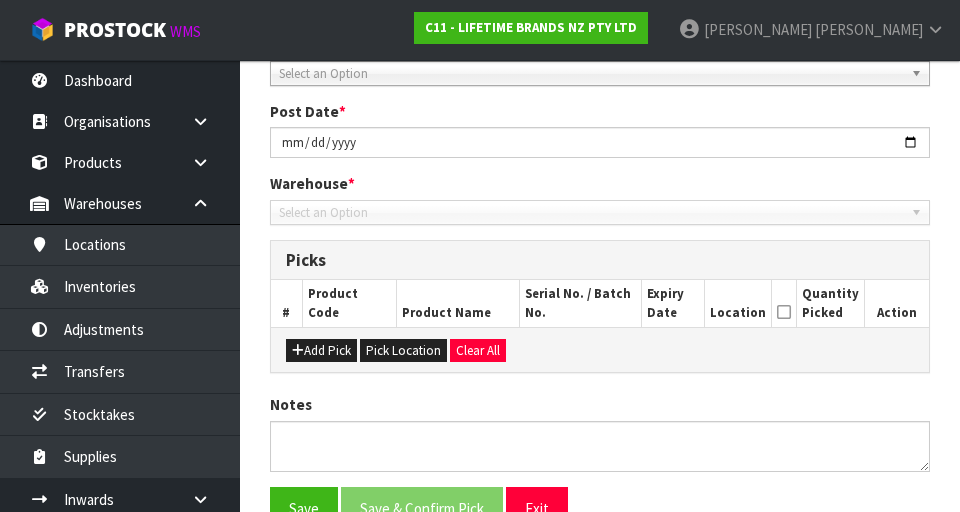 scroll, scrollTop: 420, scrollLeft: 0, axis: vertical 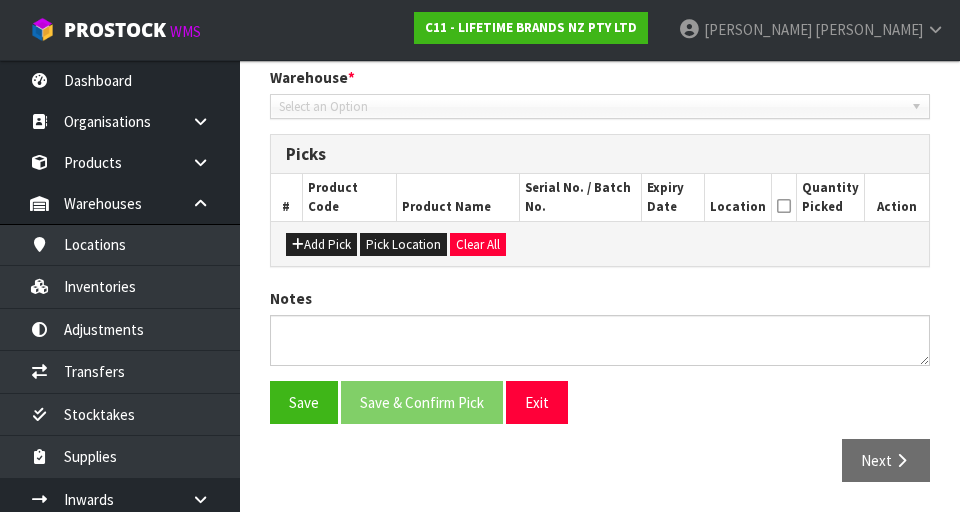 type on "[DATE]" 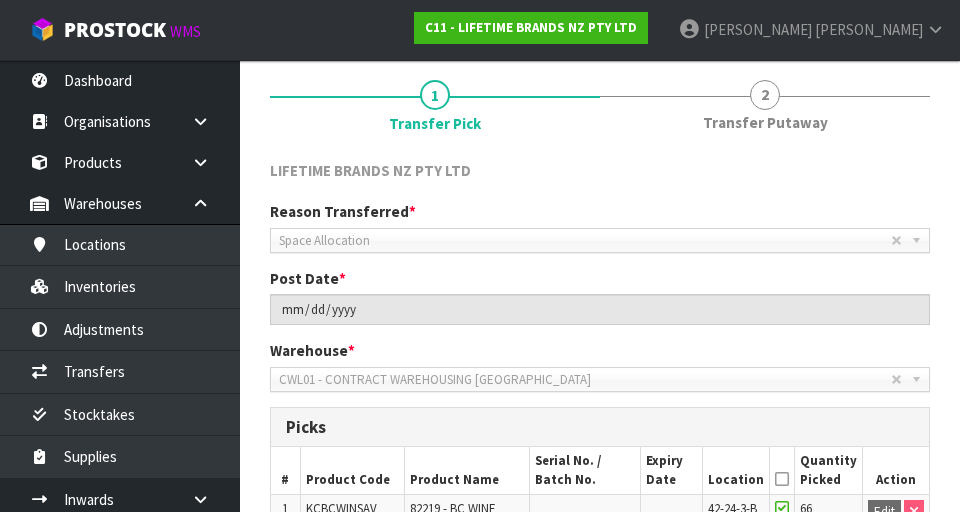 scroll, scrollTop: 0, scrollLeft: 0, axis: both 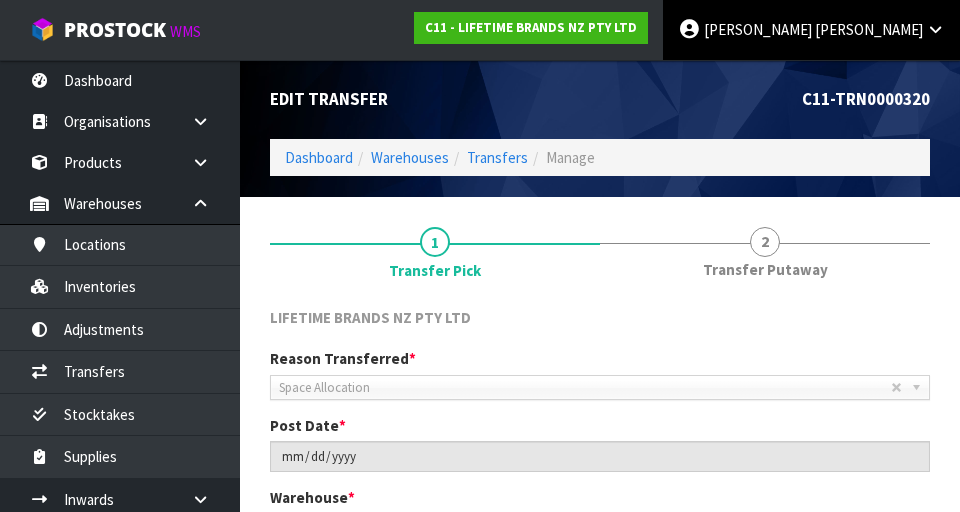 click on "[PERSON_NAME]" at bounding box center (758, 29) 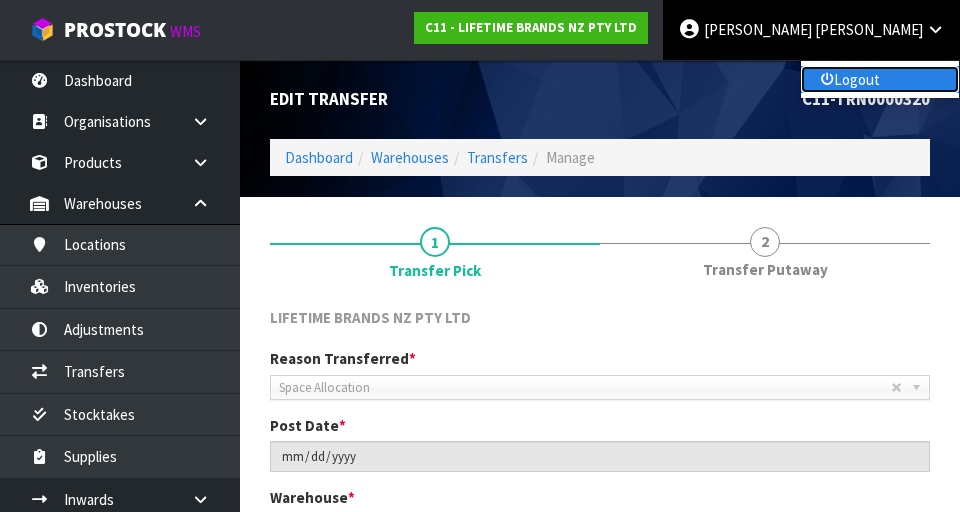 click on "Logout" at bounding box center [880, 79] 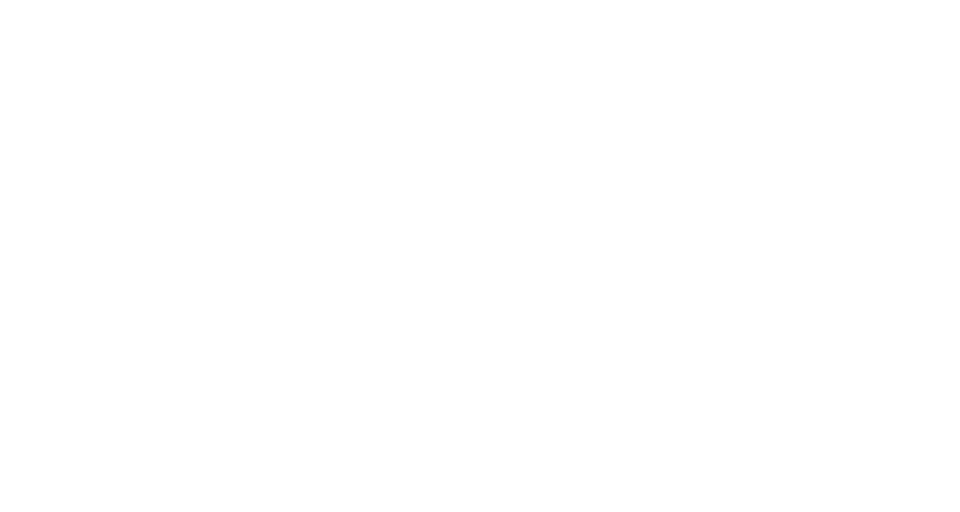 scroll, scrollTop: 0, scrollLeft: 0, axis: both 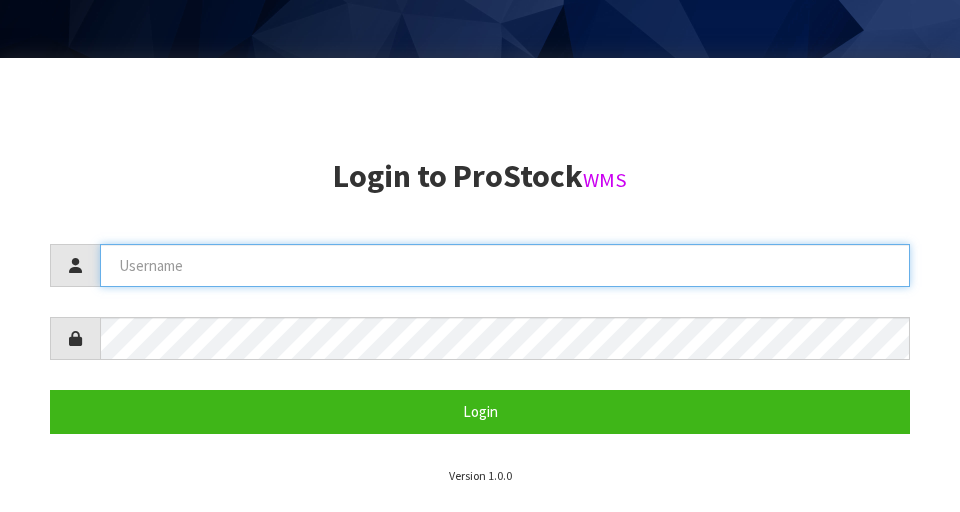 click at bounding box center (505, 265) 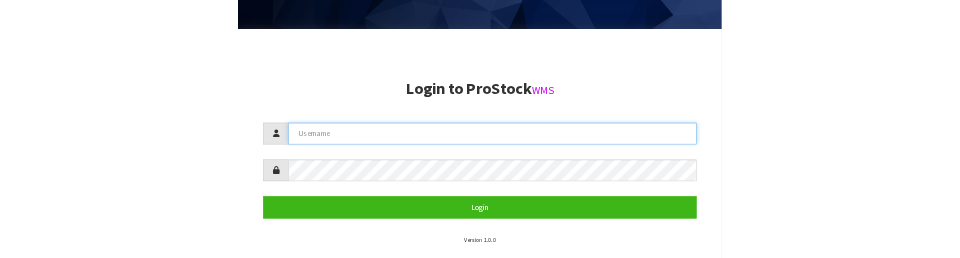 scroll, scrollTop: 427, scrollLeft: 0, axis: vertical 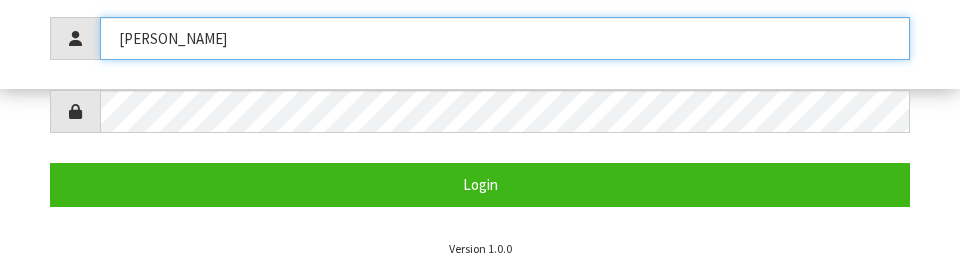 type on "Svetlana" 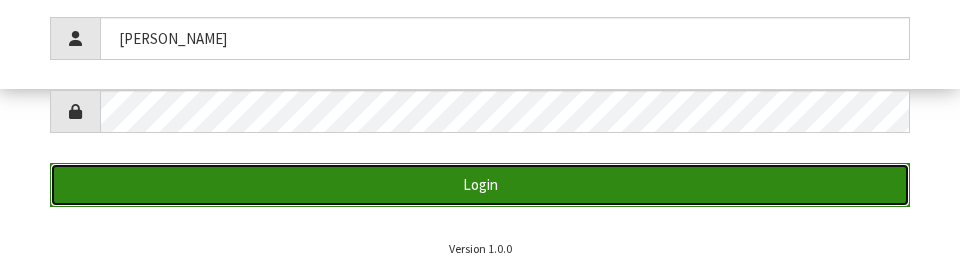 click on "Login" at bounding box center [480, 184] 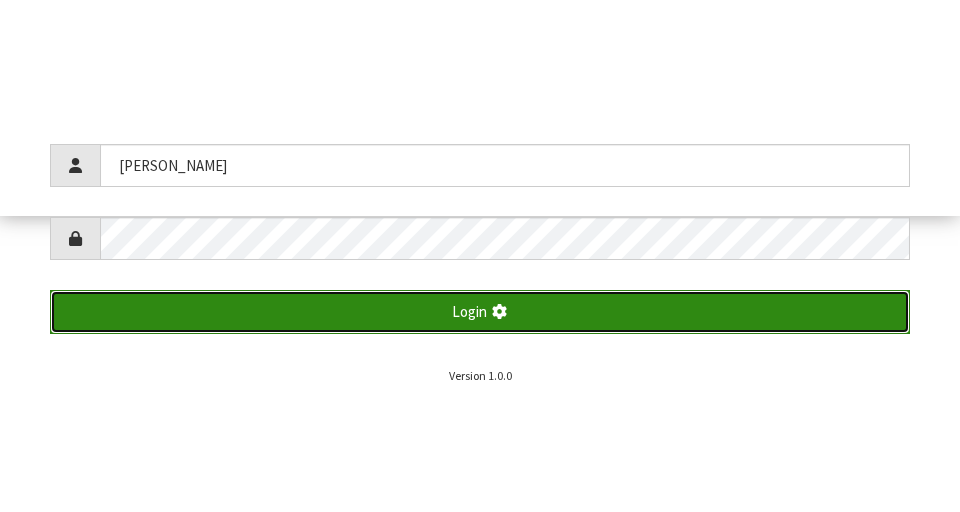 scroll, scrollTop: 512, scrollLeft: 0, axis: vertical 